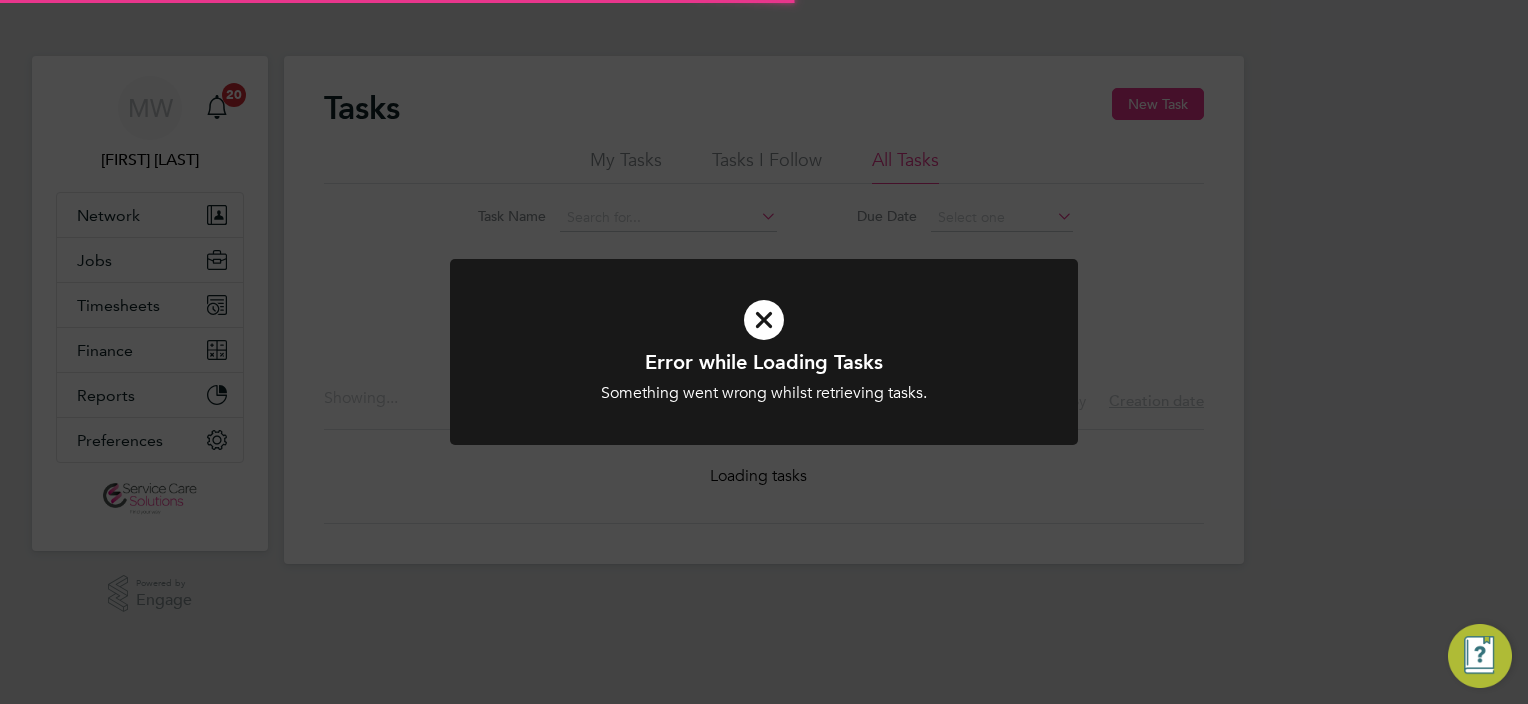 scroll, scrollTop: 0, scrollLeft: 0, axis: both 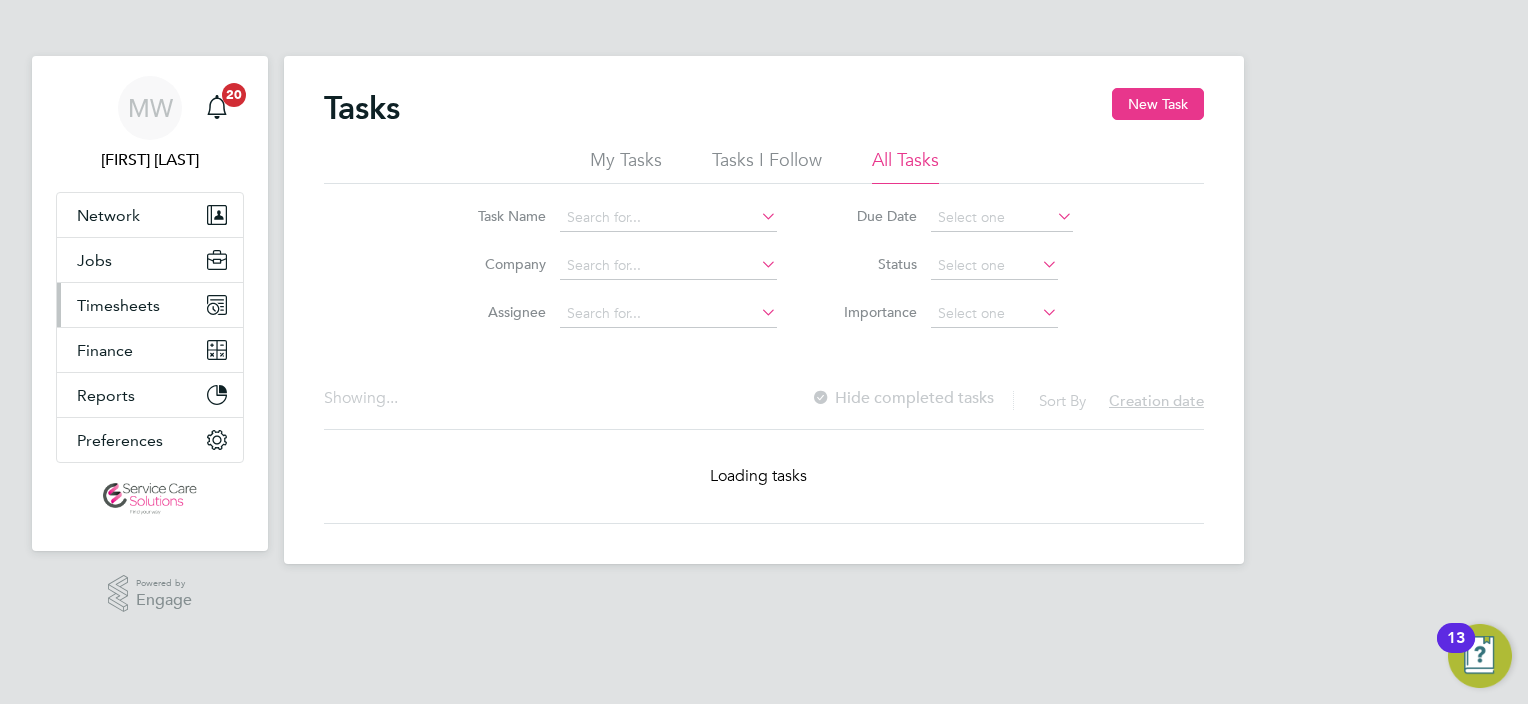 click on "Timesheets" at bounding box center [150, 305] 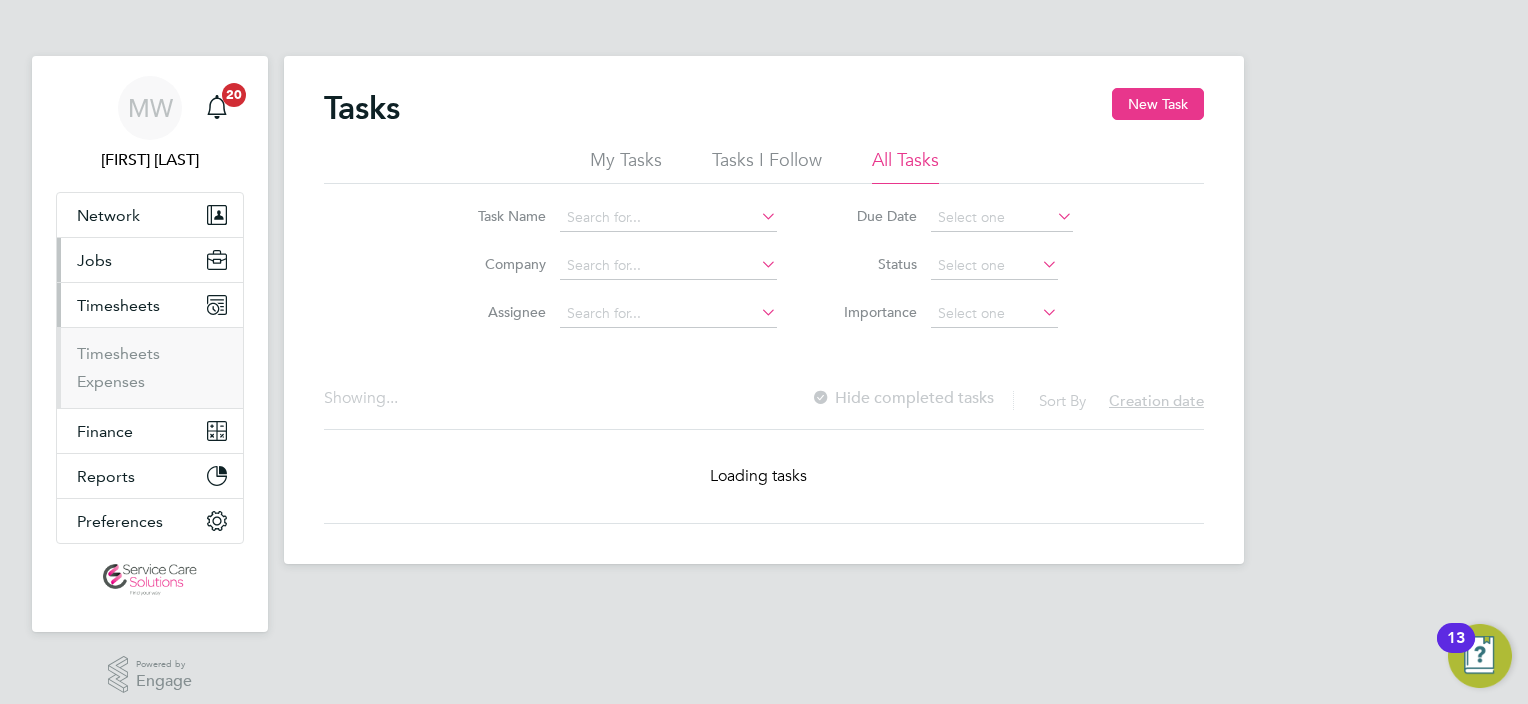 click on "Jobs" at bounding box center [150, 260] 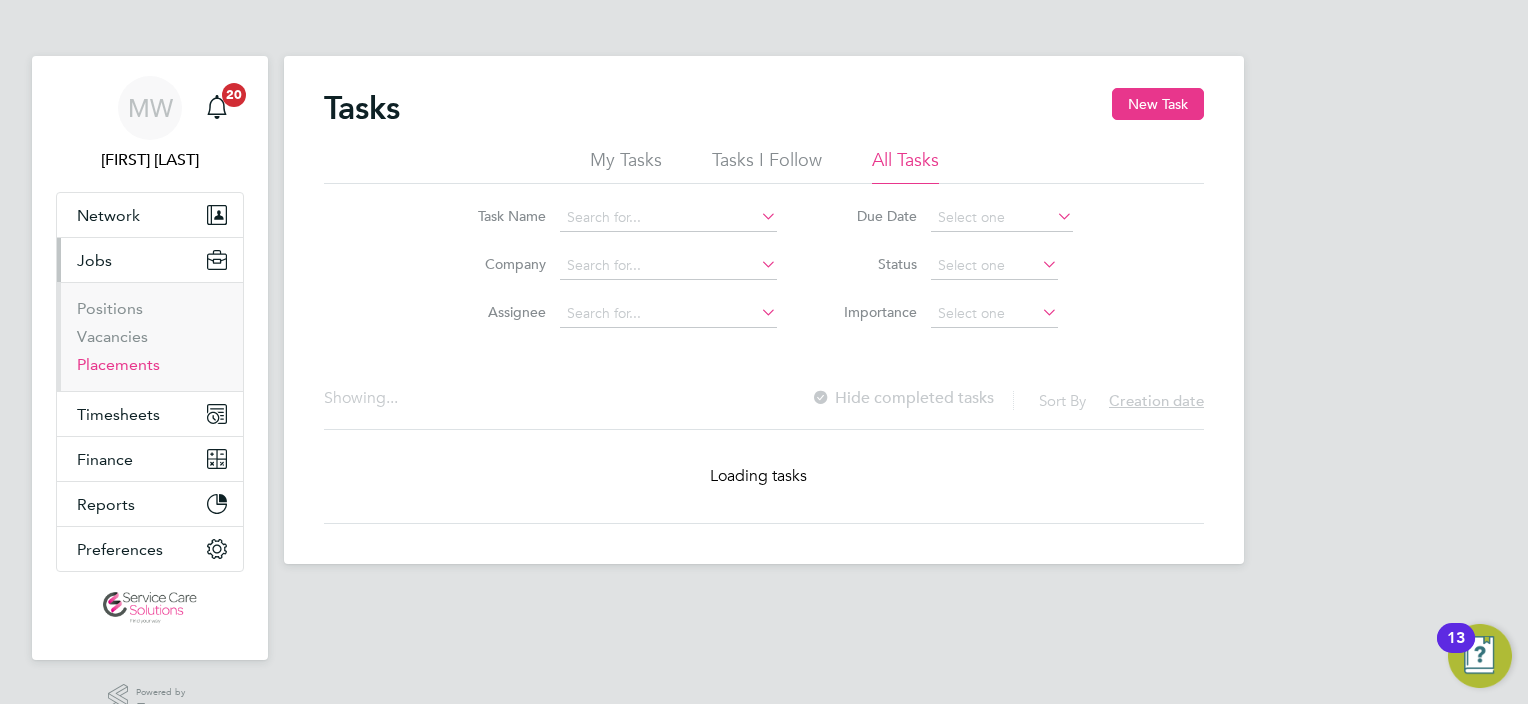 click on "Placements" at bounding box center (118, 364) 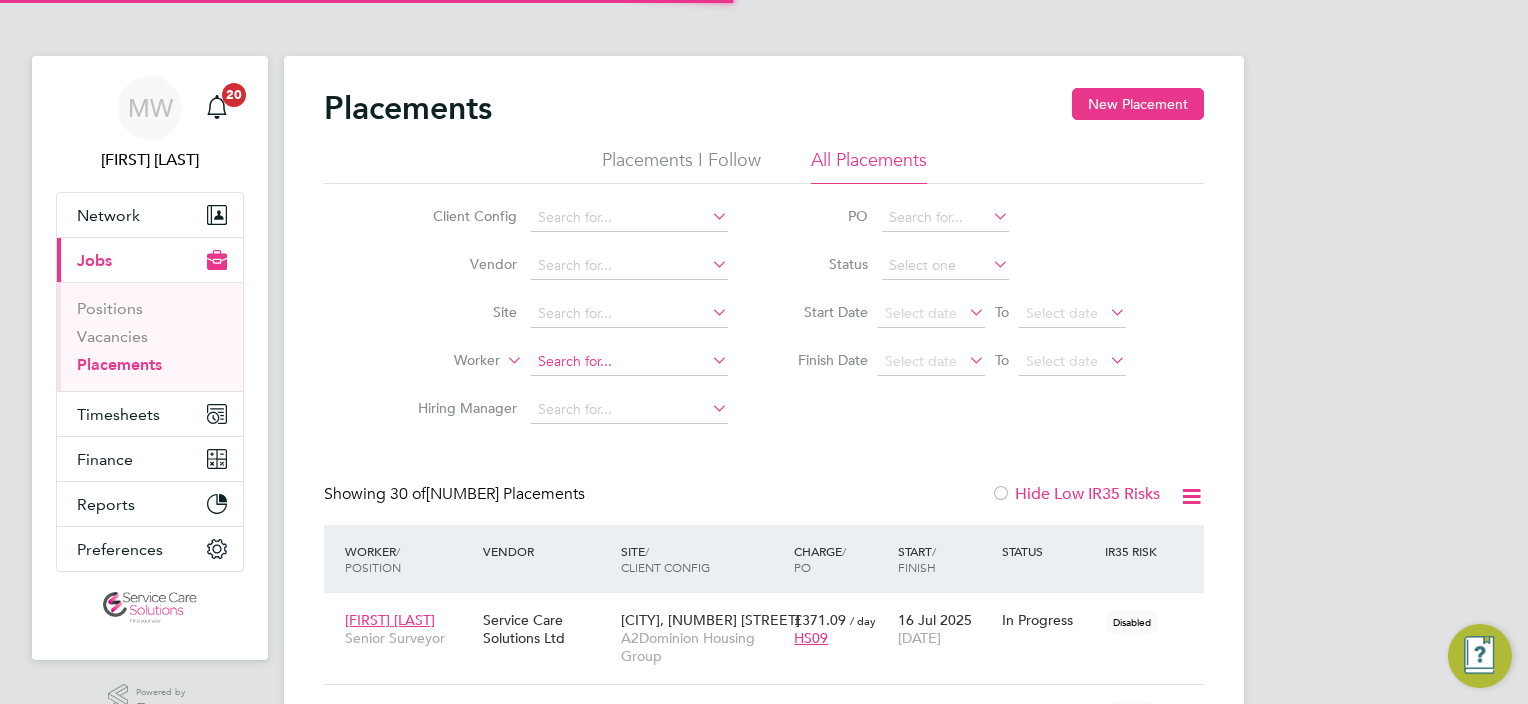 scroll, scrollTop: 9, scrollLeft: 9, axis: both 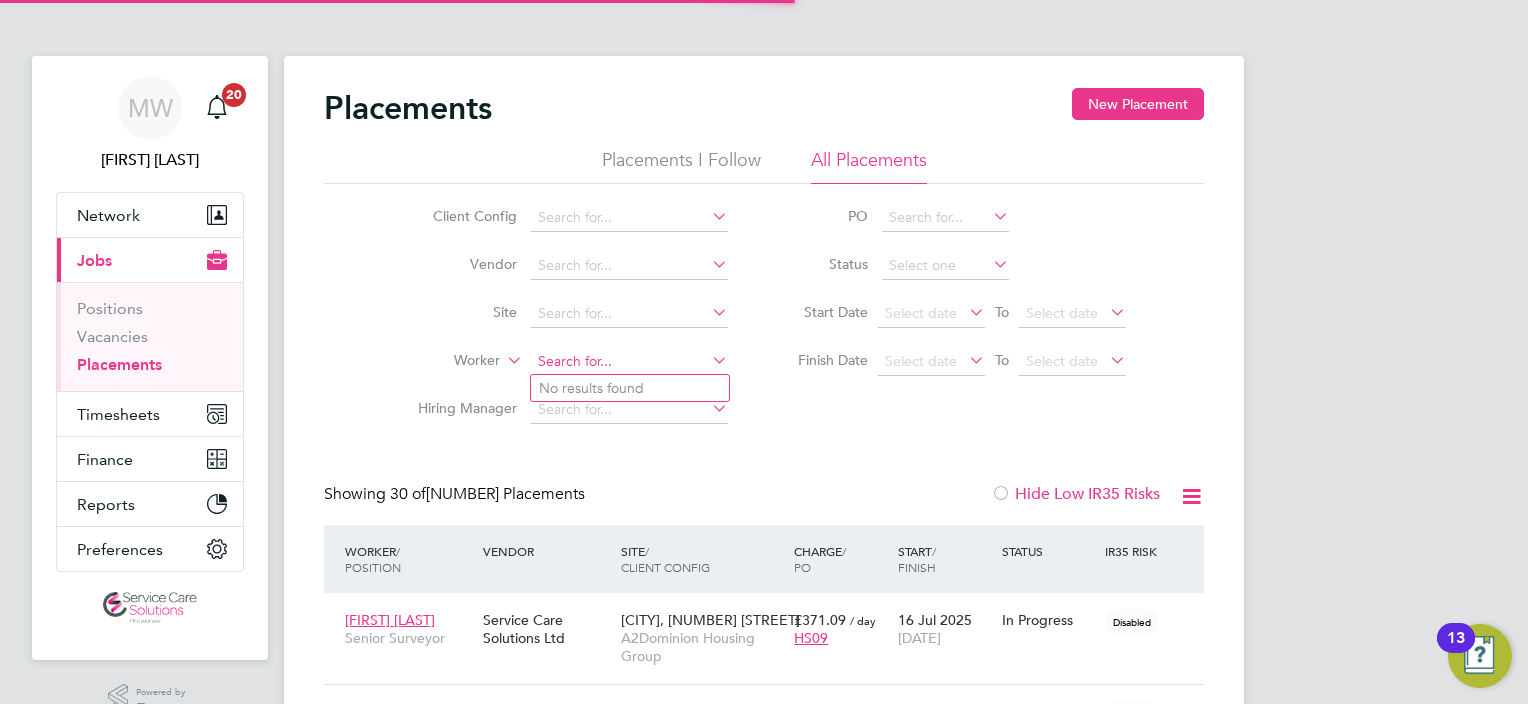 click 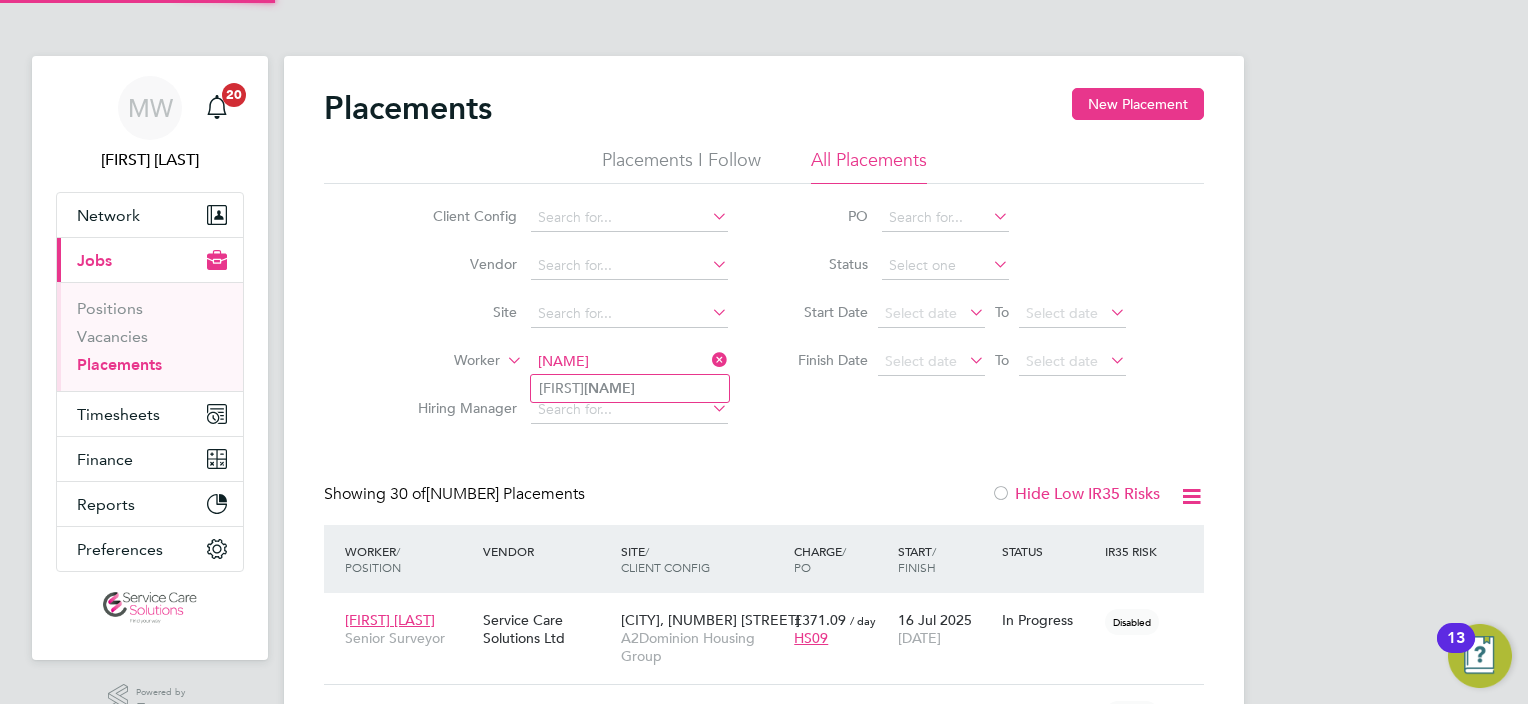 click on "[NAME]" 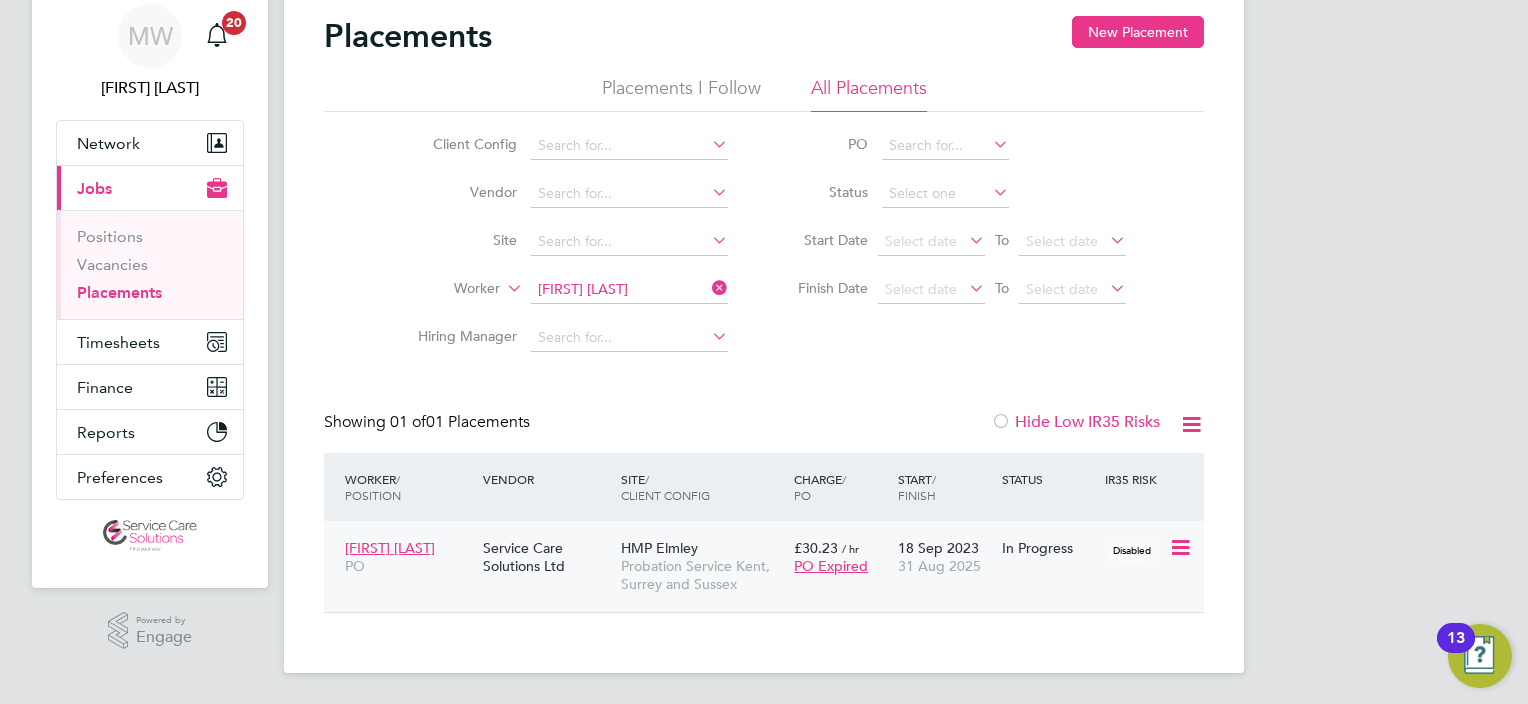 click on "Probation Service Kent, Surrey and Sussex" 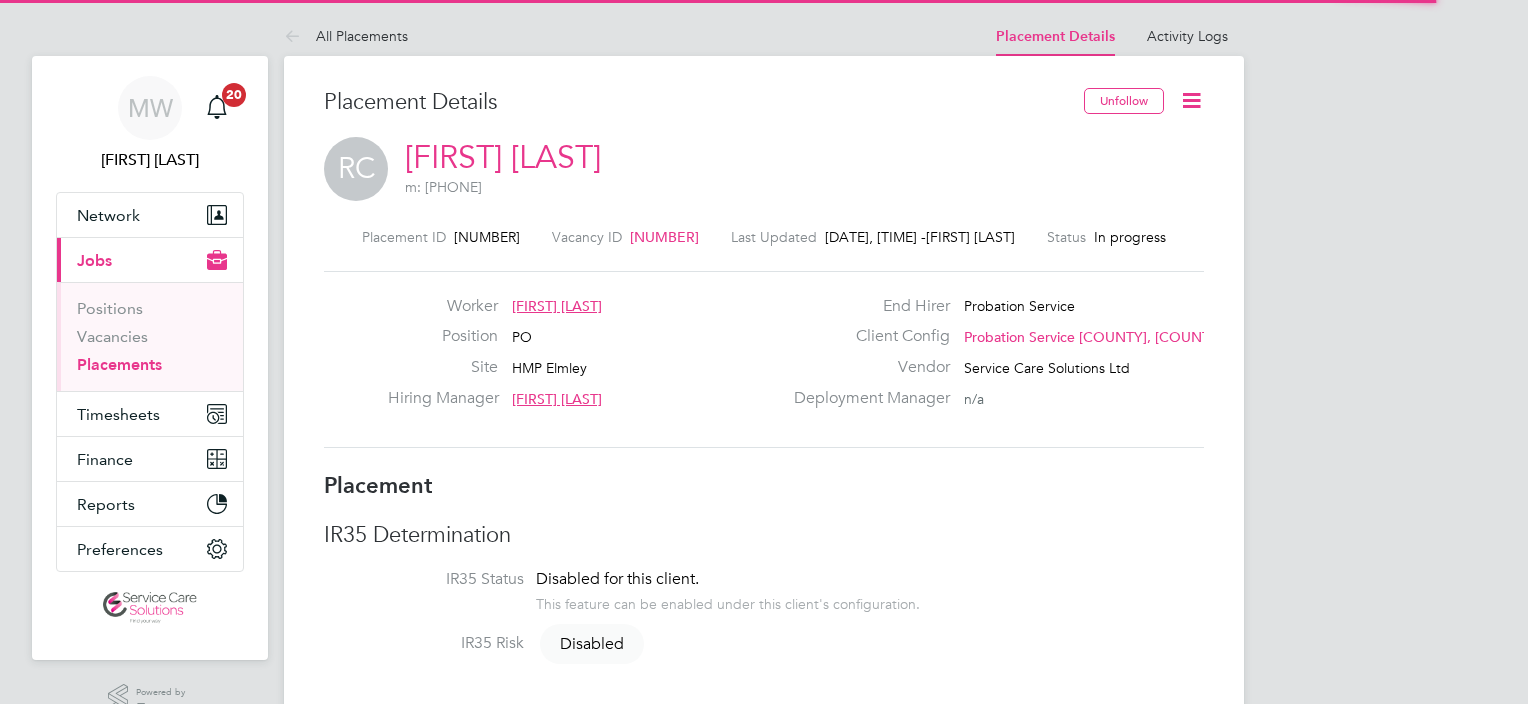 scroll, scrollTop: 0, scrollLeft: 0, axis: both 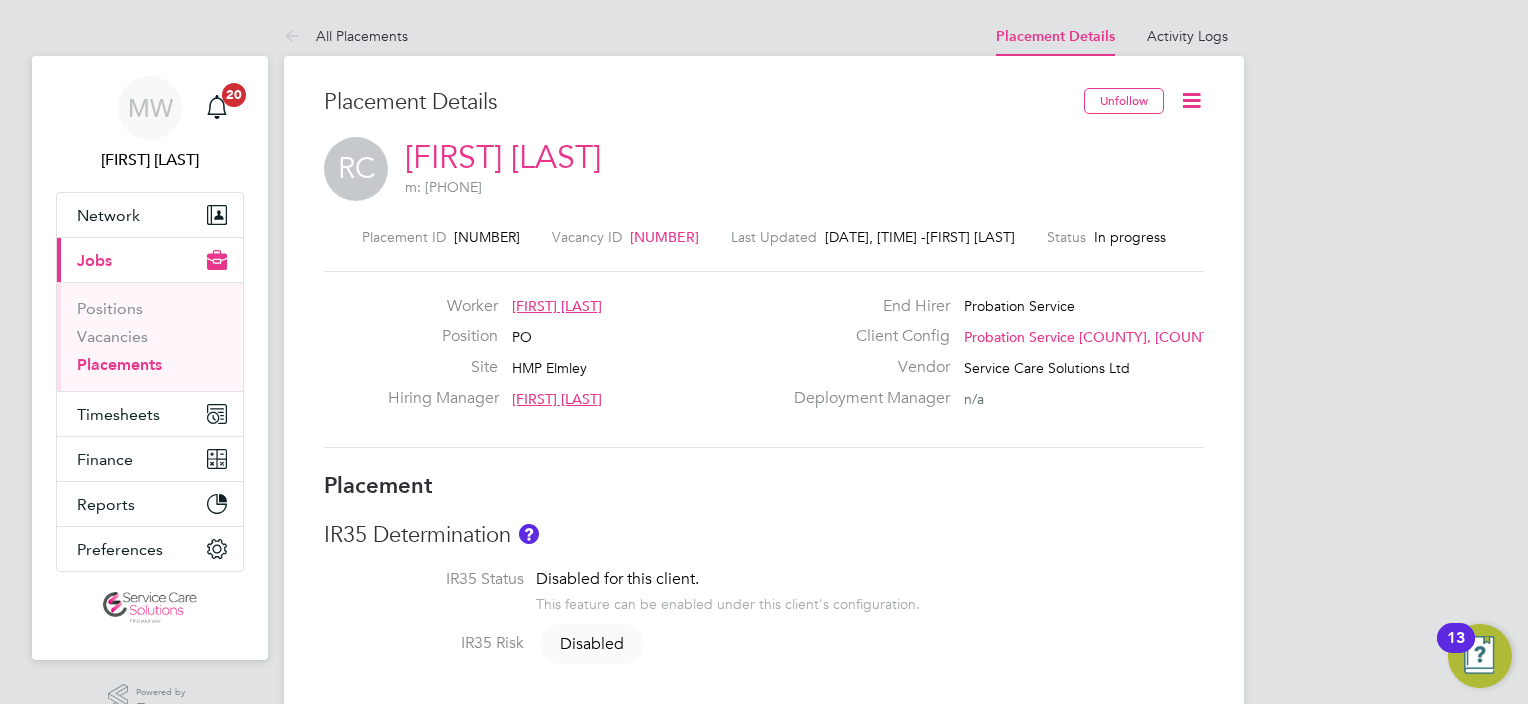 click 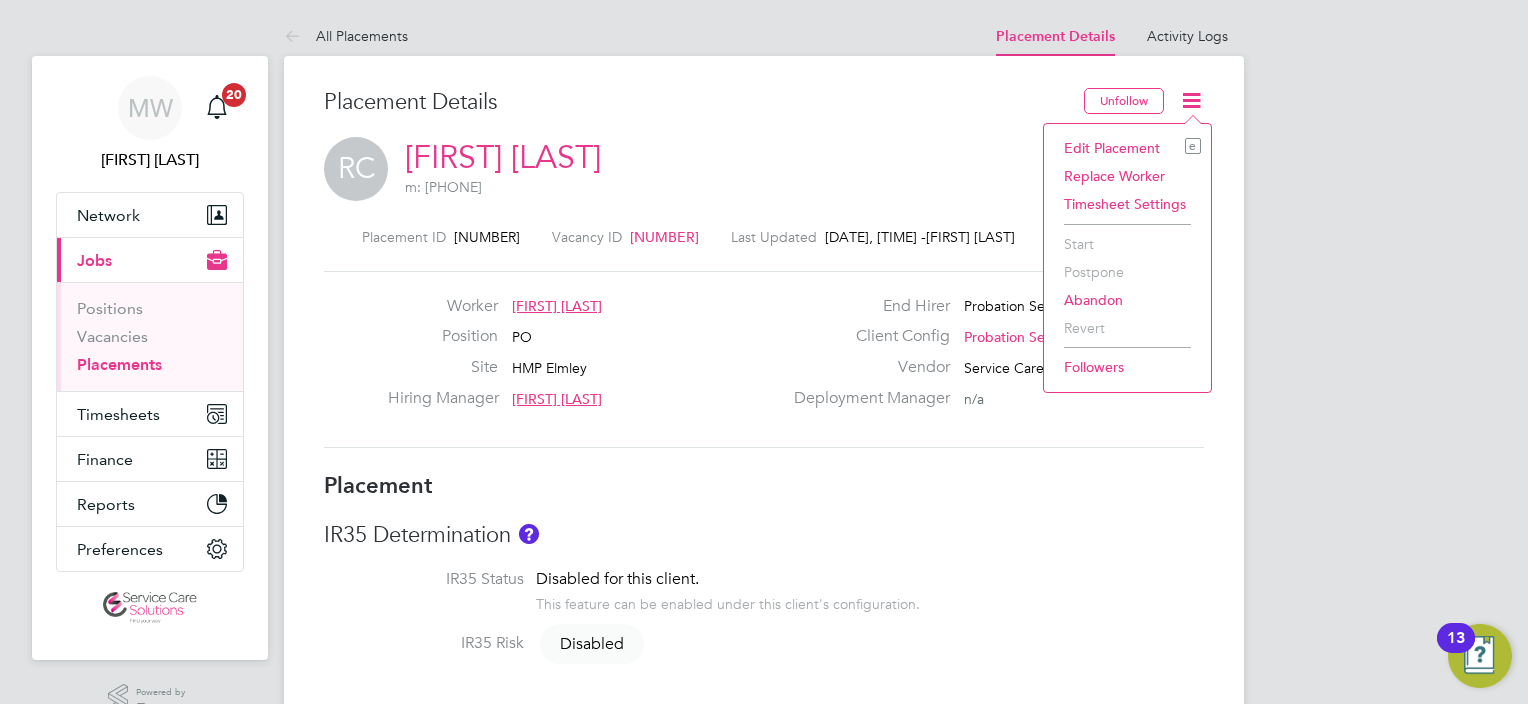 click on "Edit Placement e" 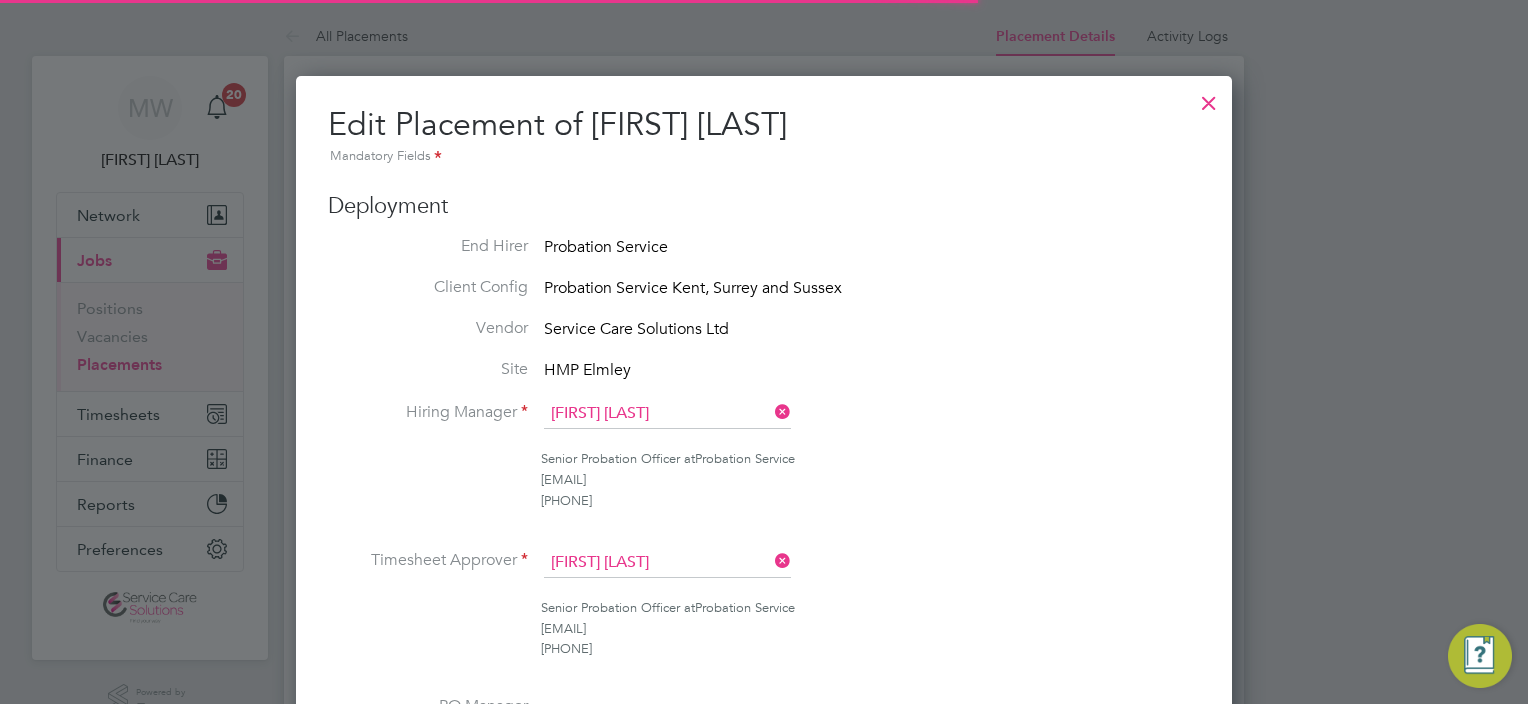 scroll, scrollTop: 9, scrollLeft: 10, axis: both 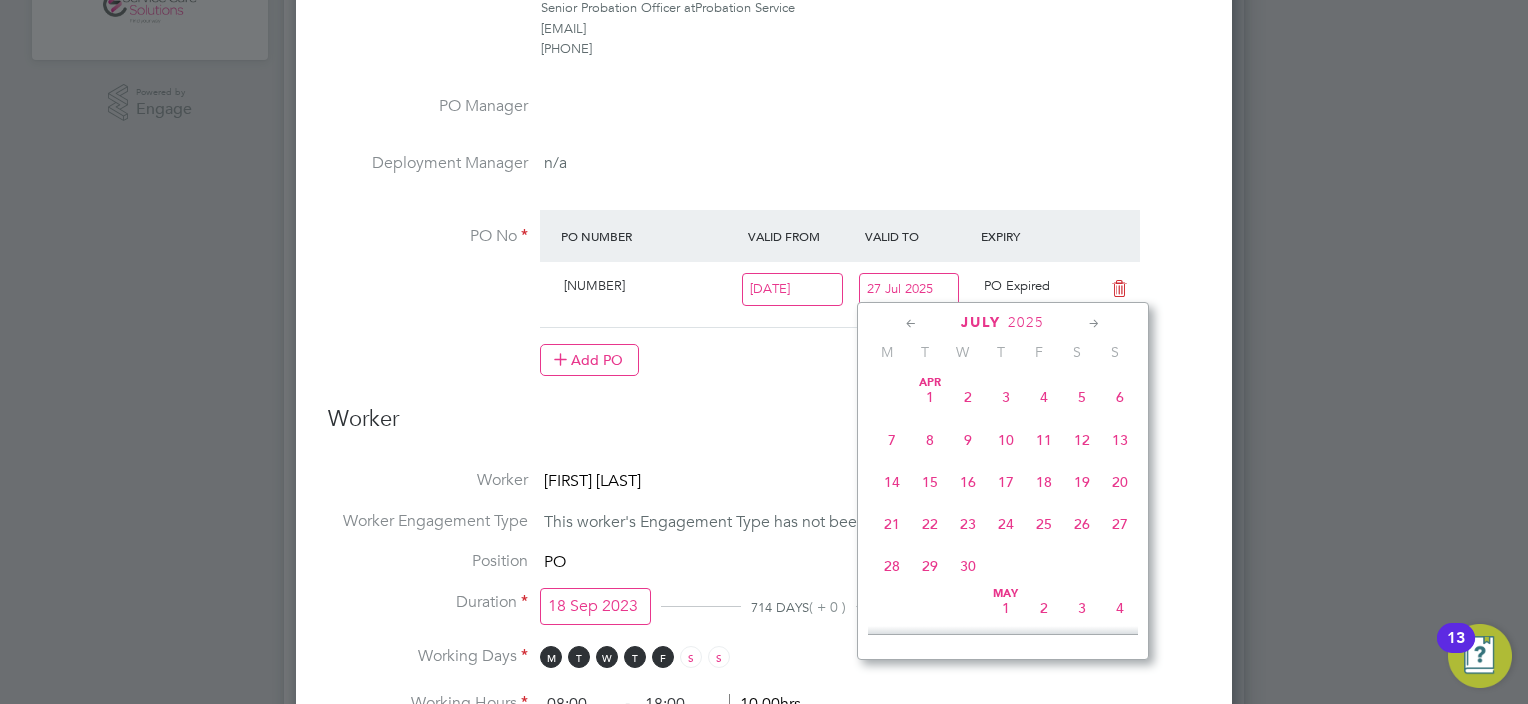 click on "27 Jul 2025" at bounding box center [909, 289] 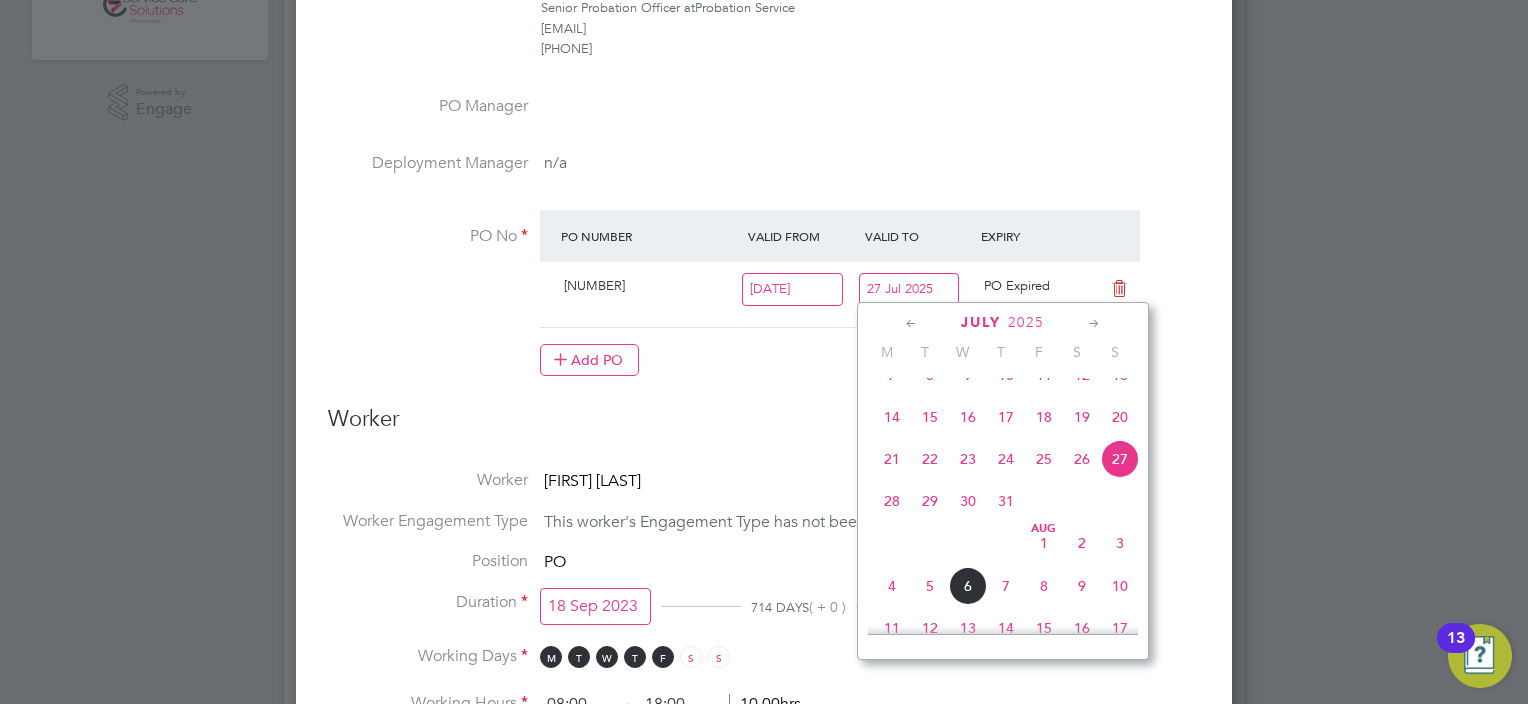 click 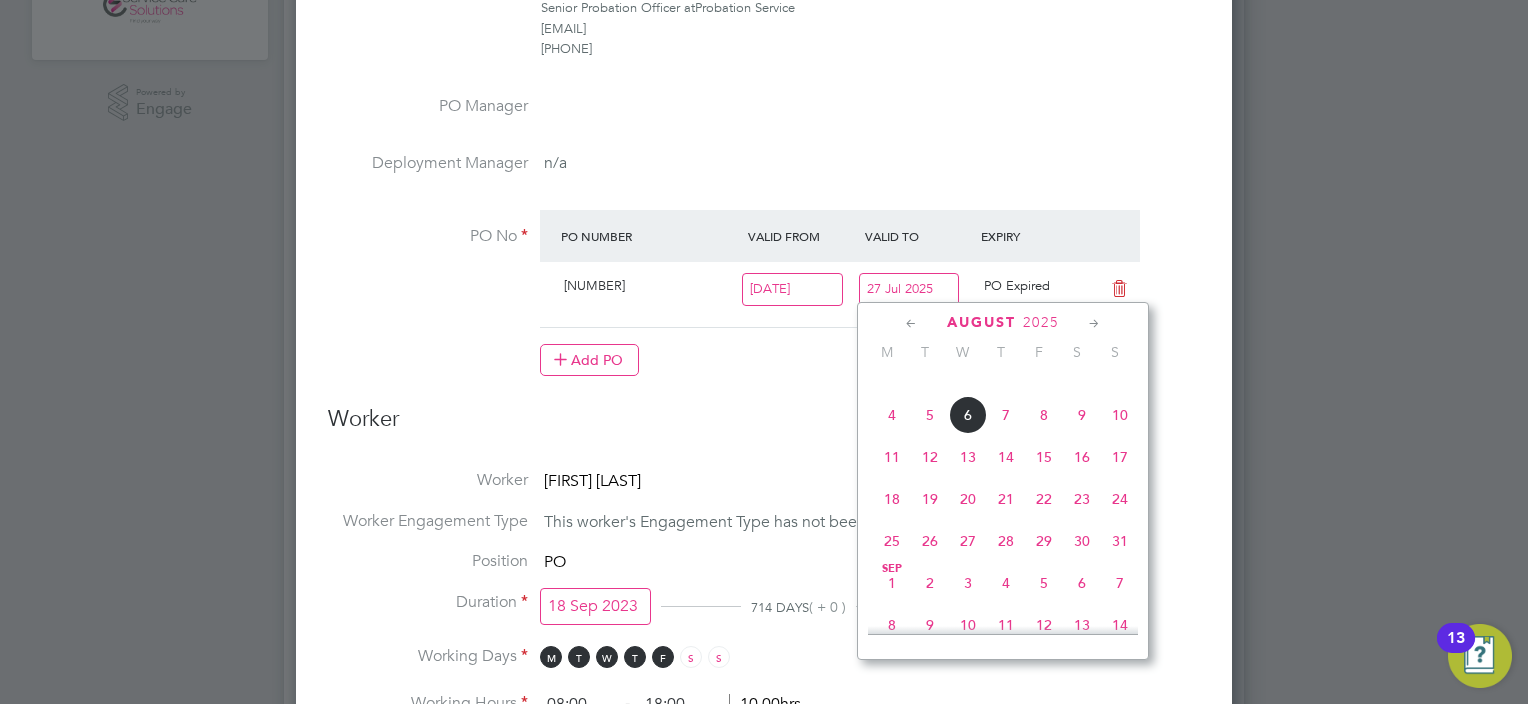 click 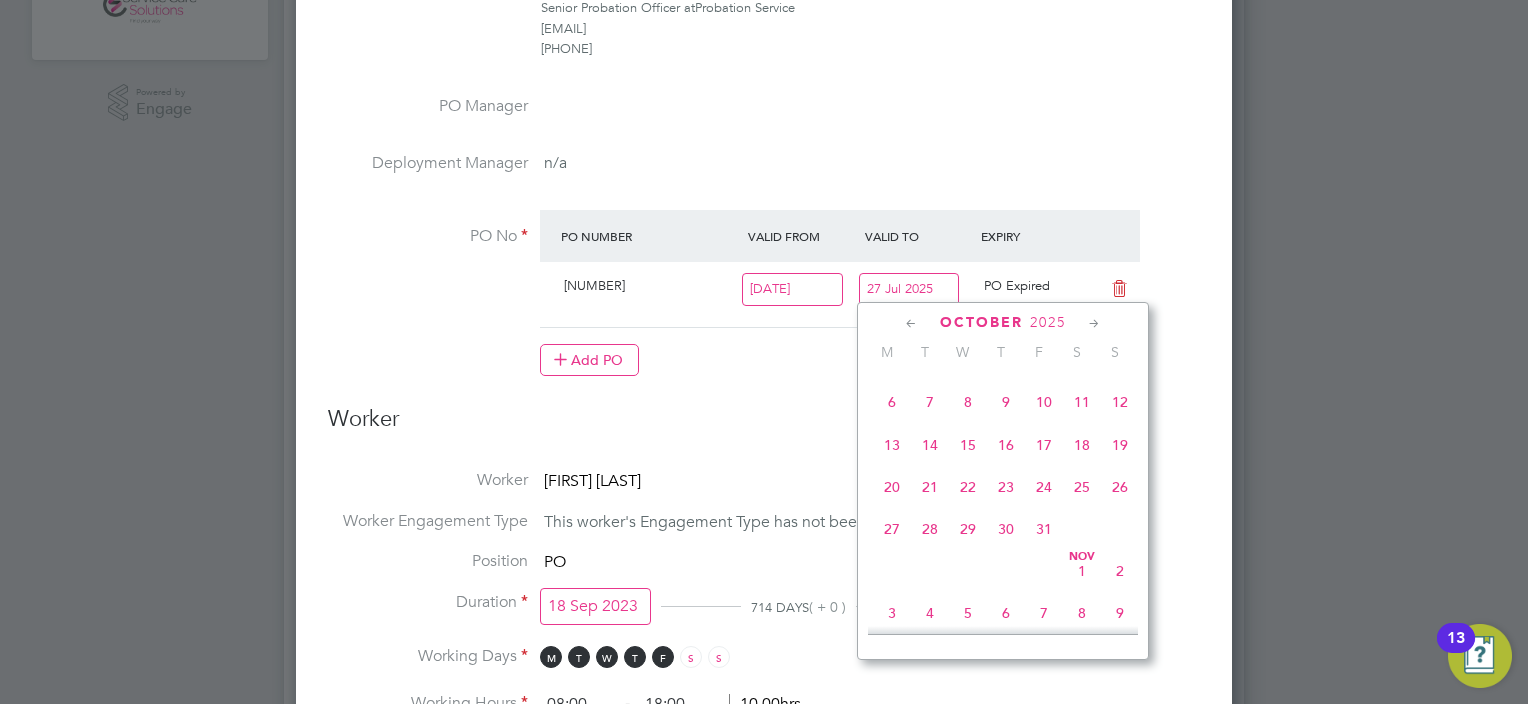 click on "19" 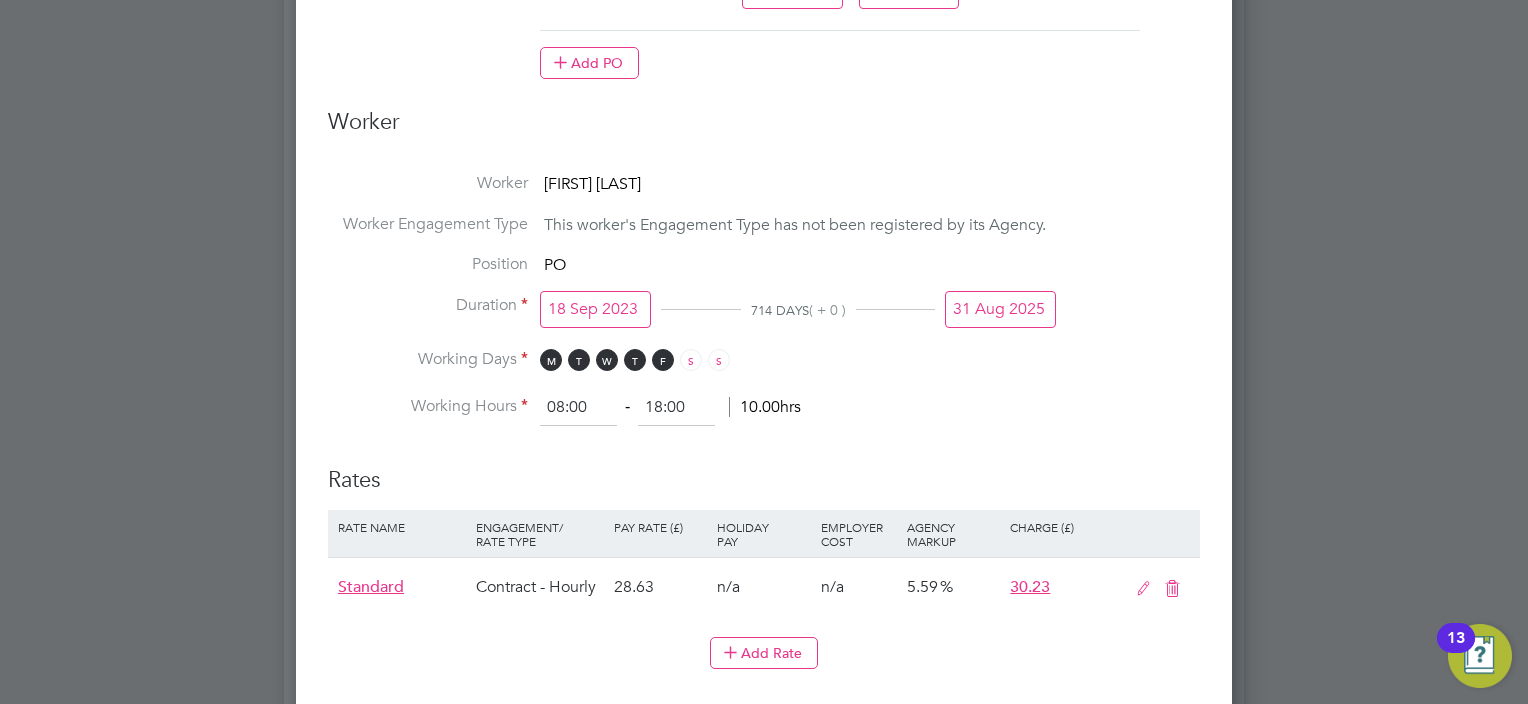 scroll, scrollTop: 900, scrollLeft: 0, axis: vertical 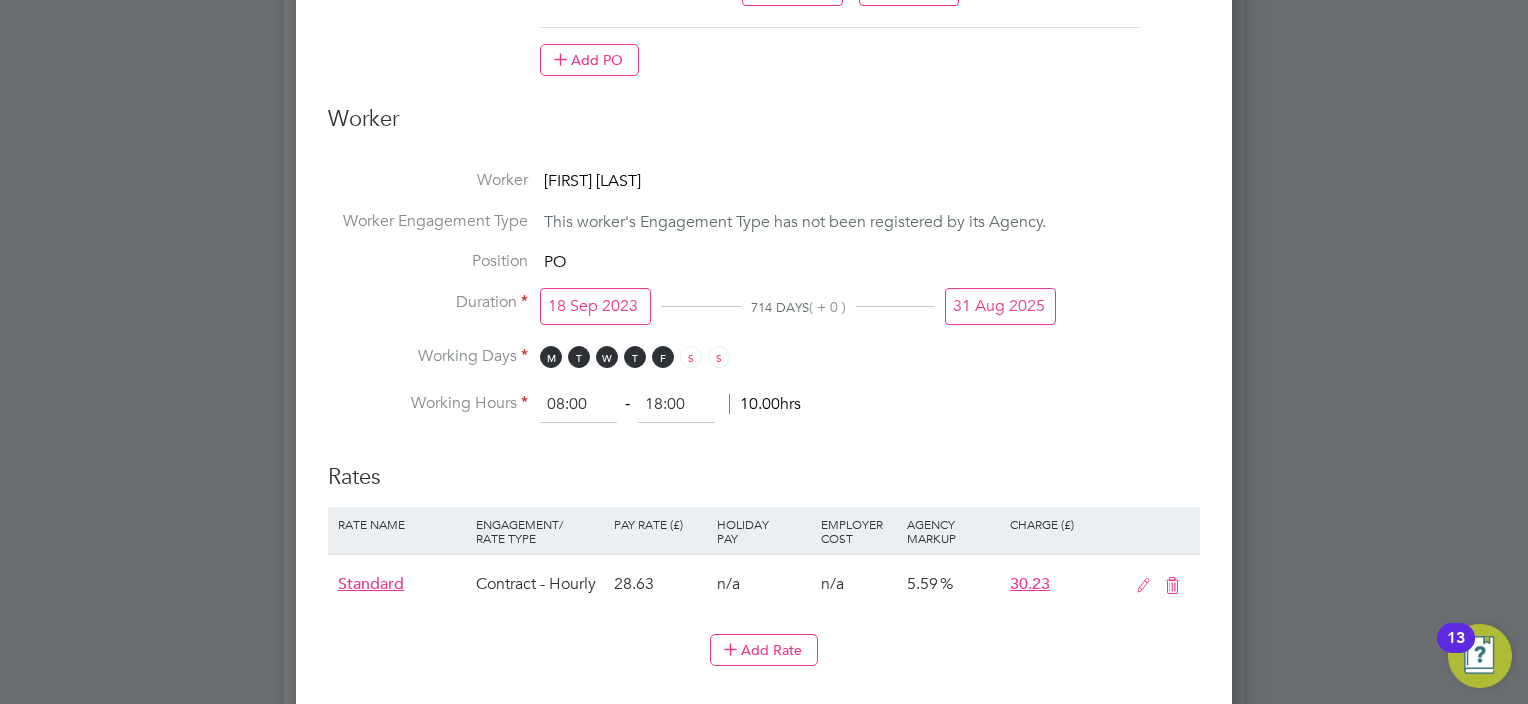 click on "31 Aug 2025" at bounding box center (1000, 306) 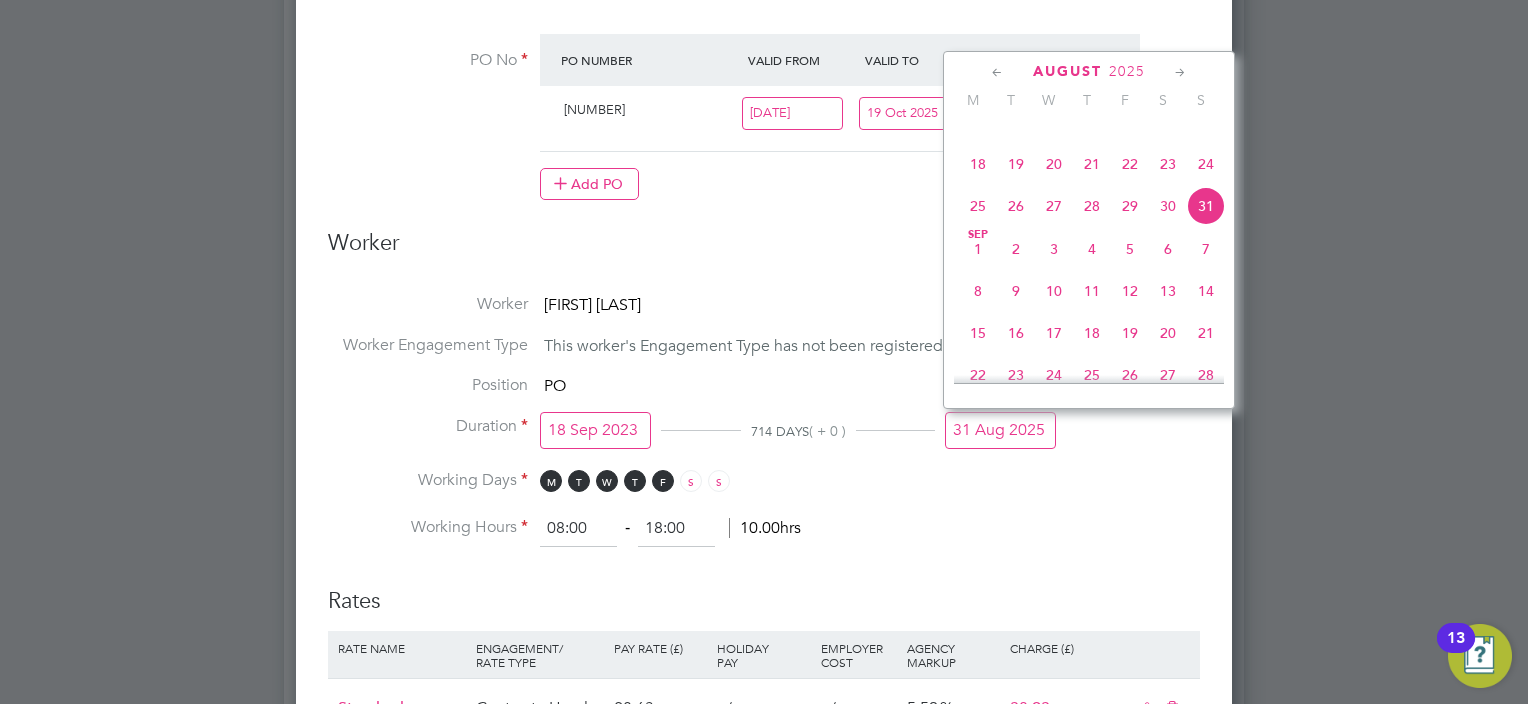 scroll, scrollTop: 700, scrollLeft: 0, axis: vertical 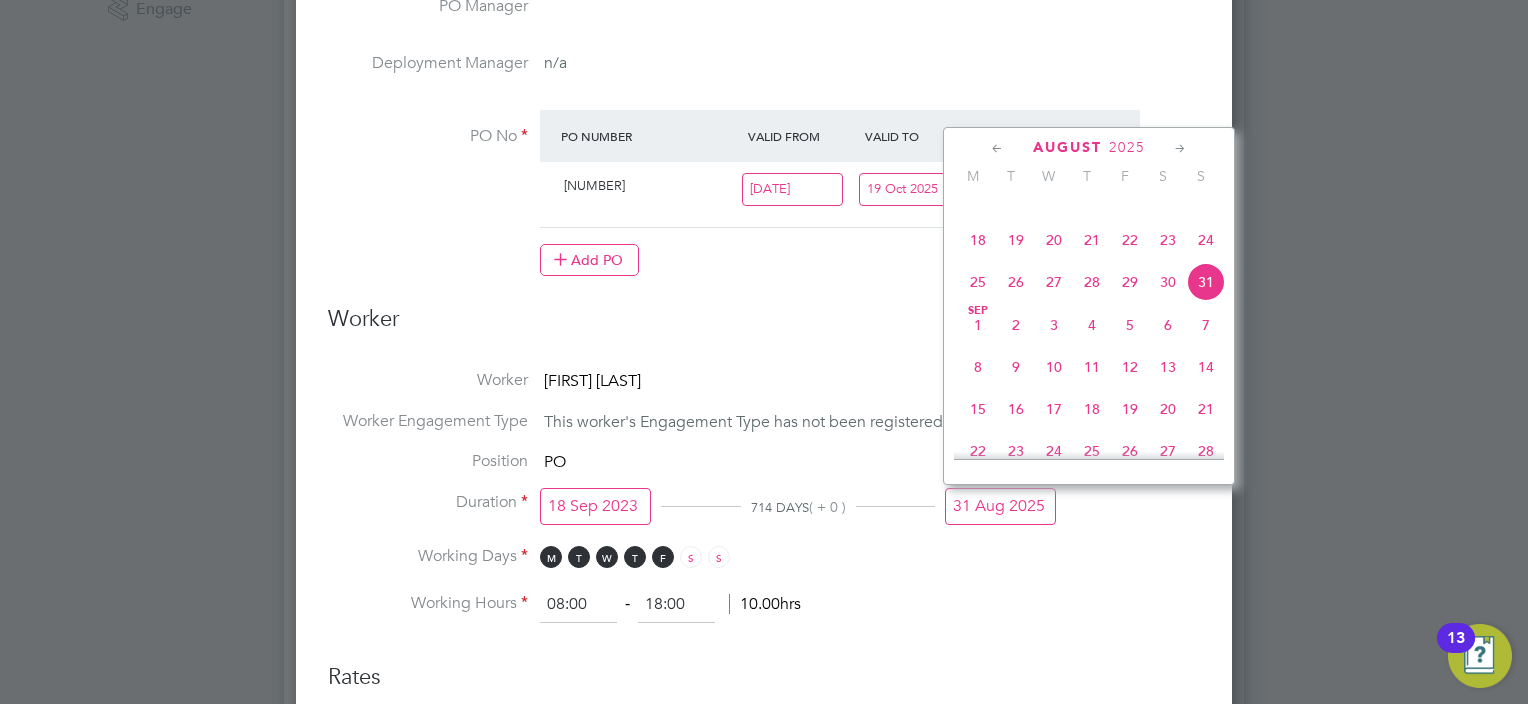 click 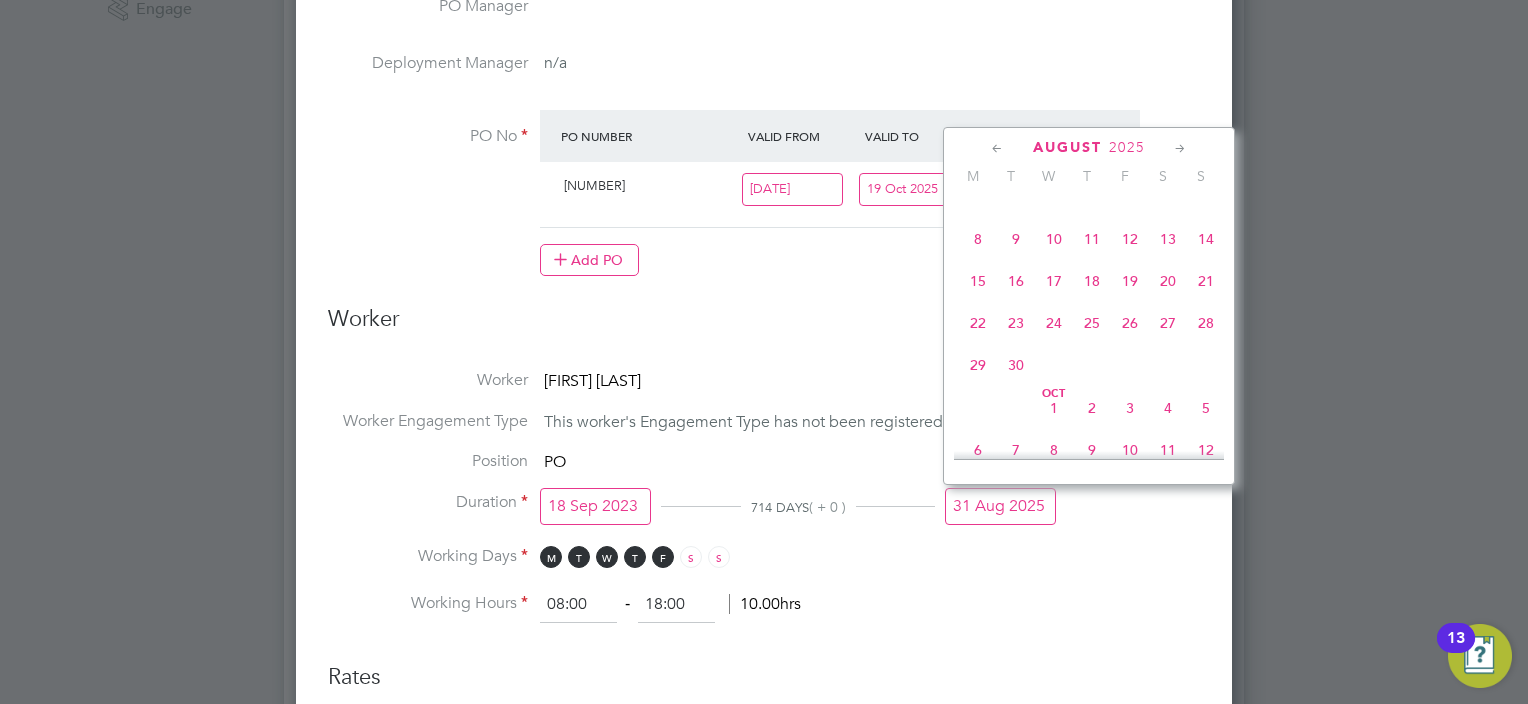 click 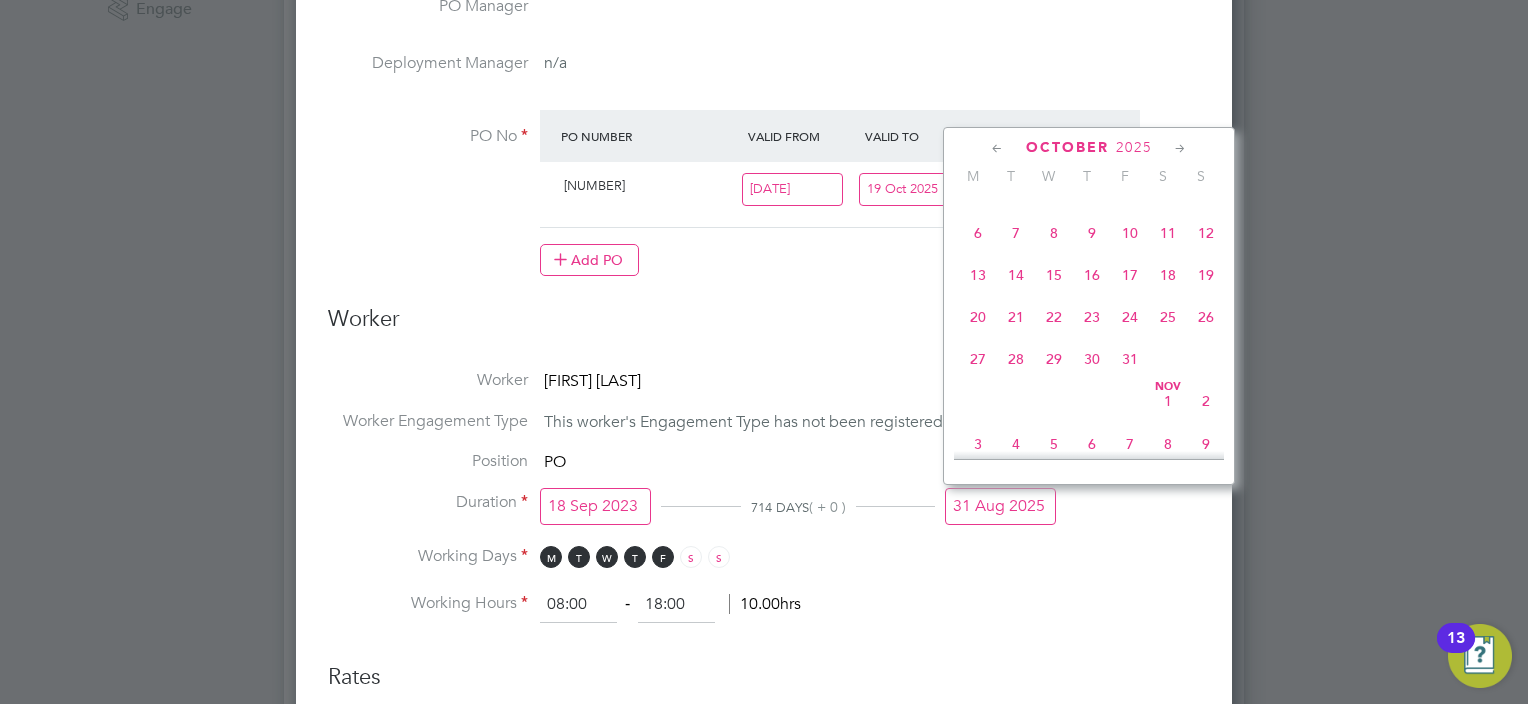 click 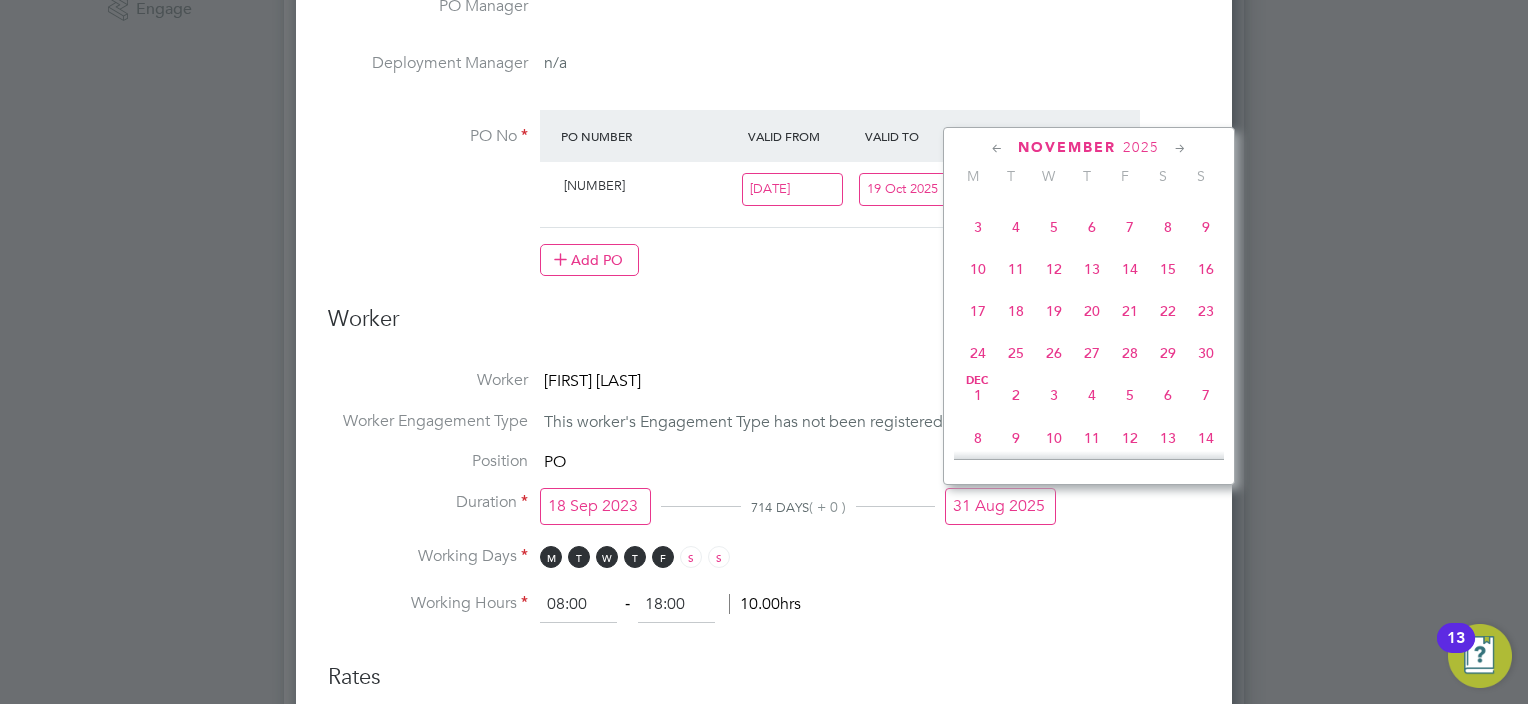click 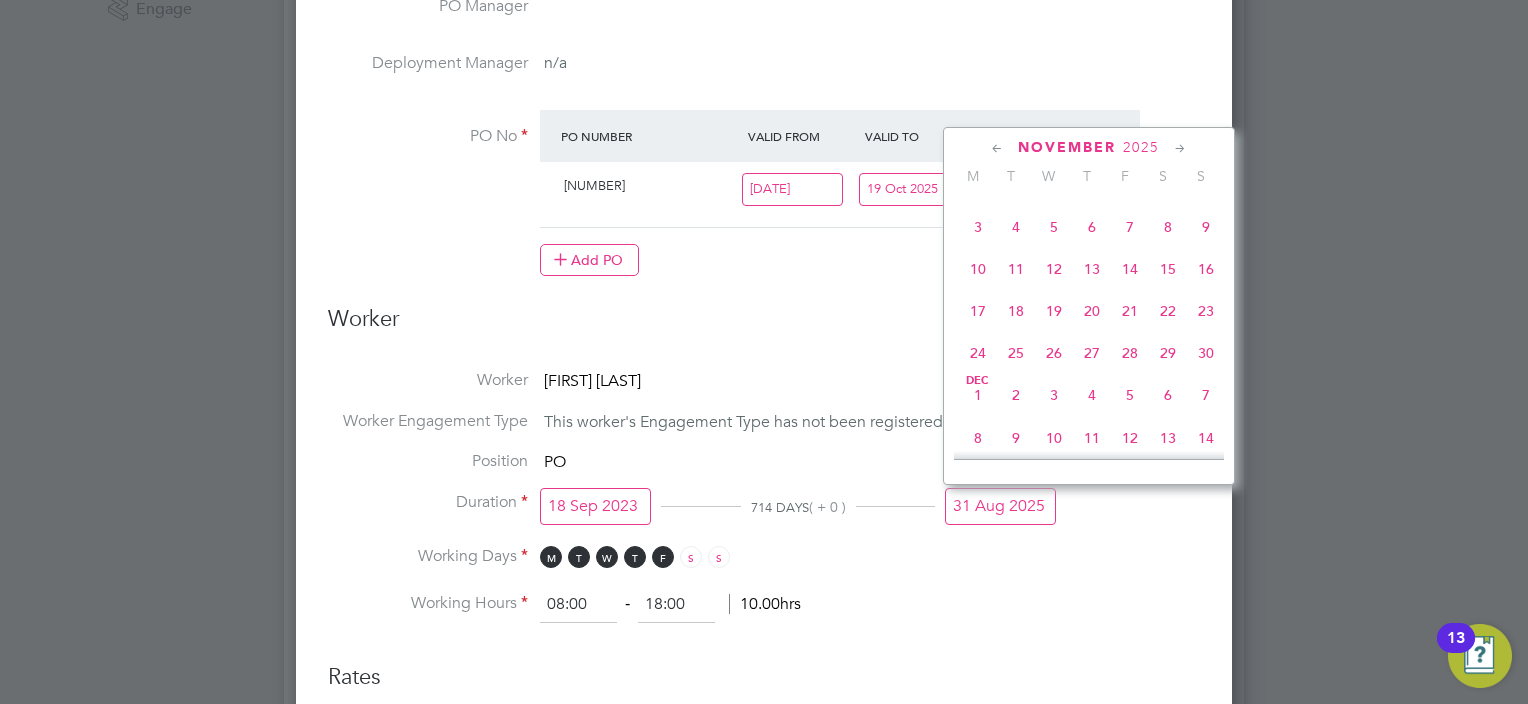 scroll, scrollTop: 1128, scrollLeft: 0, axis: vertical 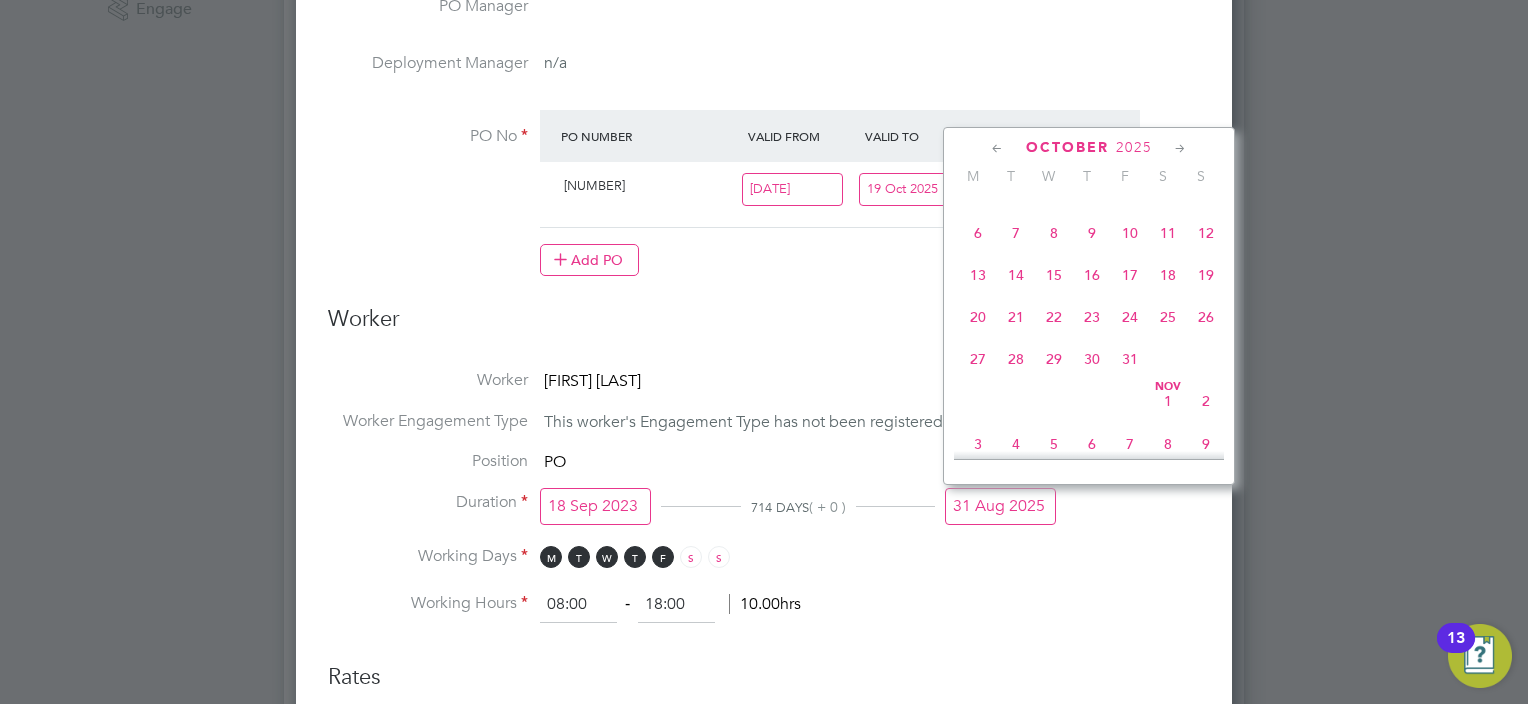 click on "19" 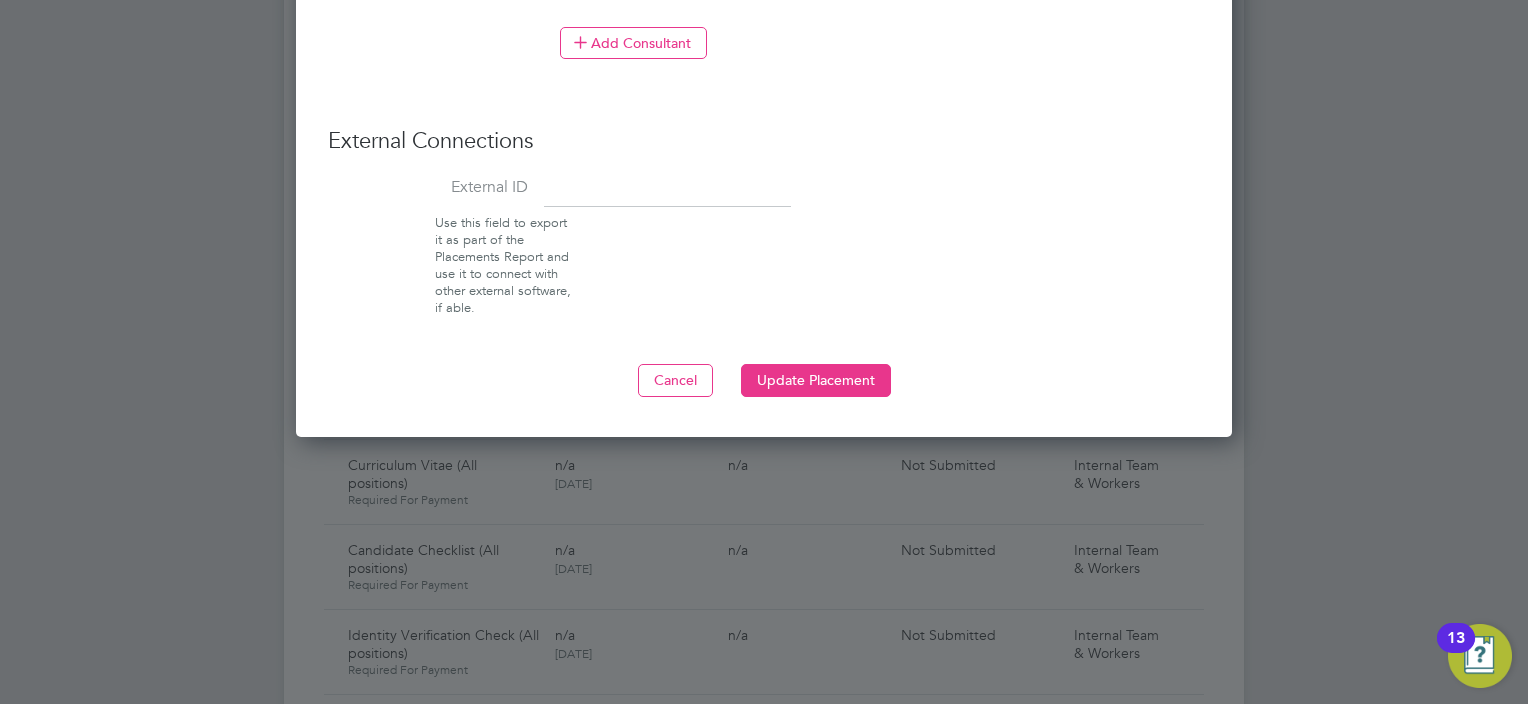 scroll, scrollTop: 1900, scrollLeft: 0, axis: vertical 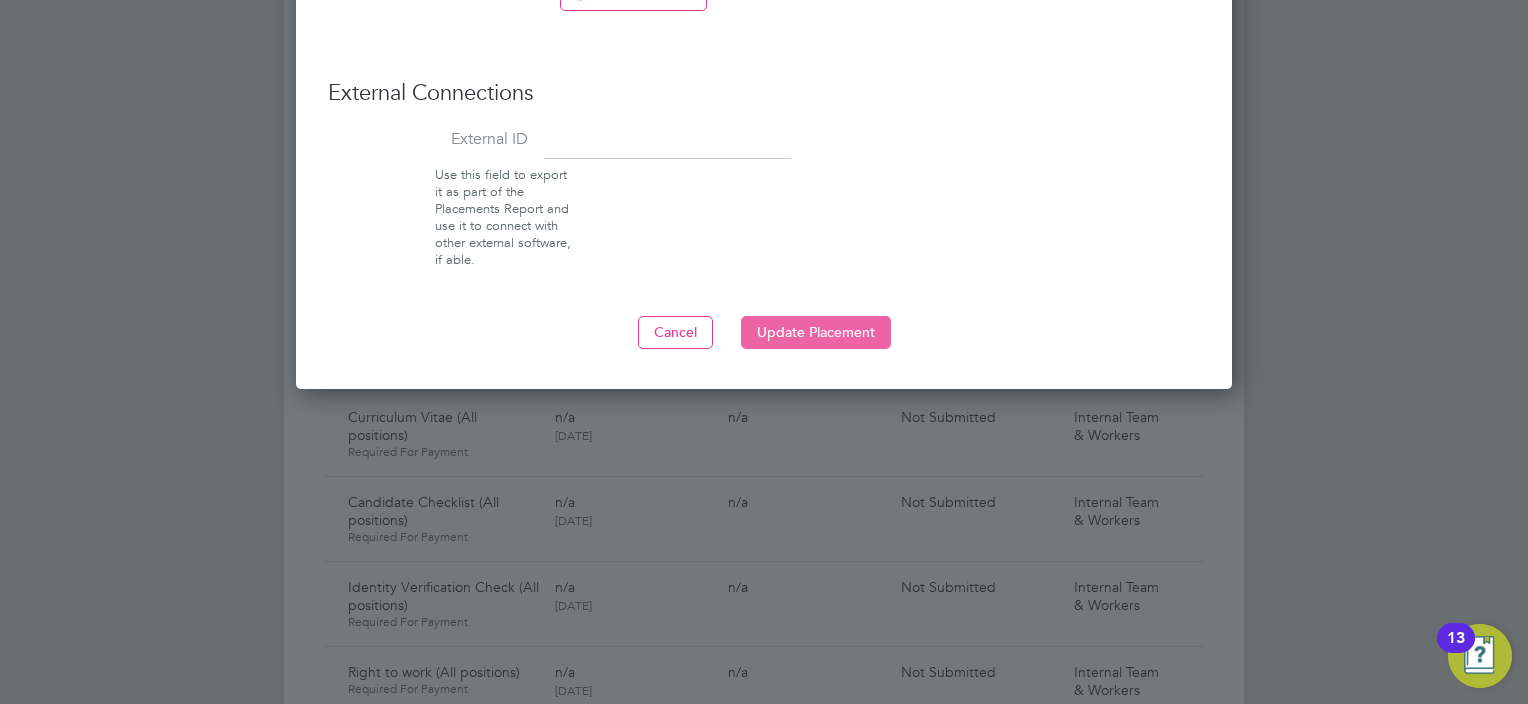 click on "Update Placement" at bounding box center (816, 332) 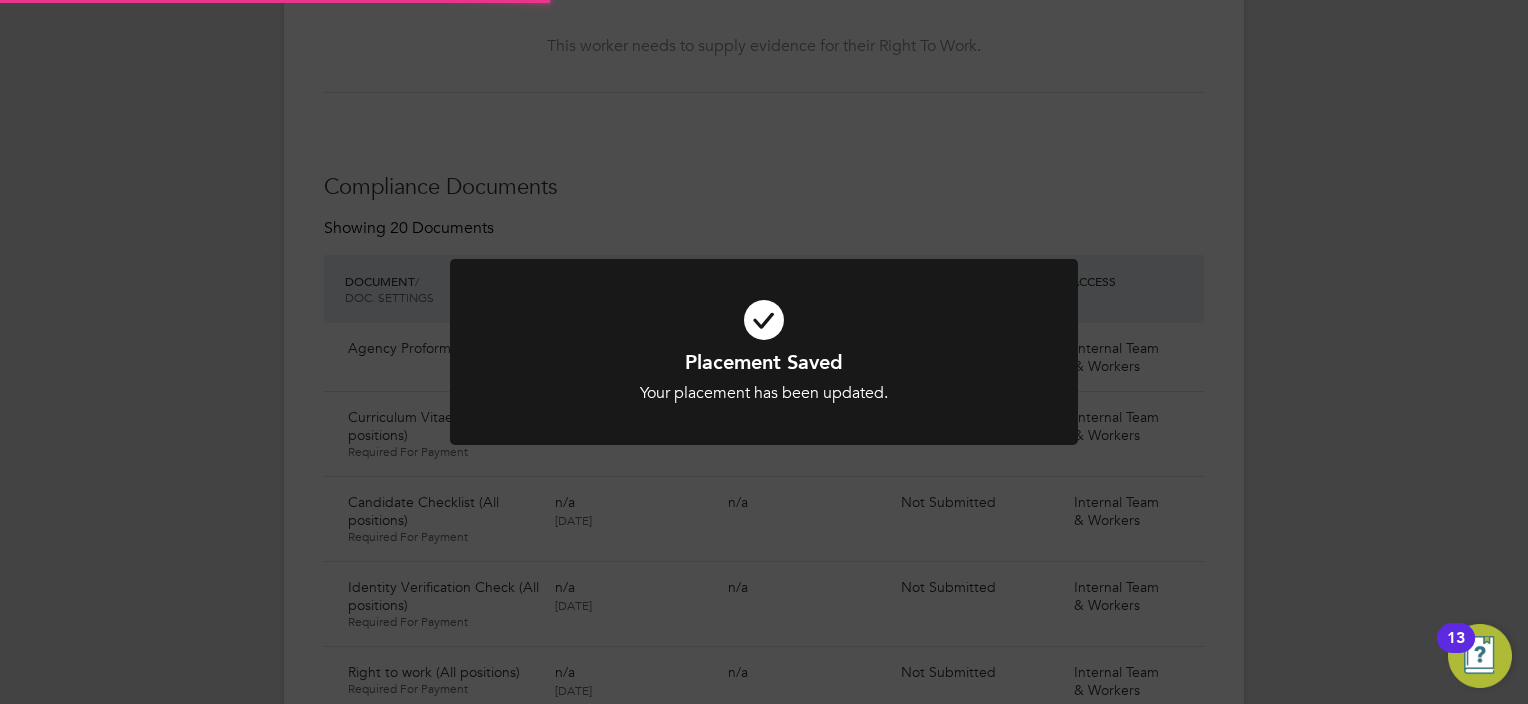 scroll, scrollTop: 622, scrollLeft: 0, axis: vertical 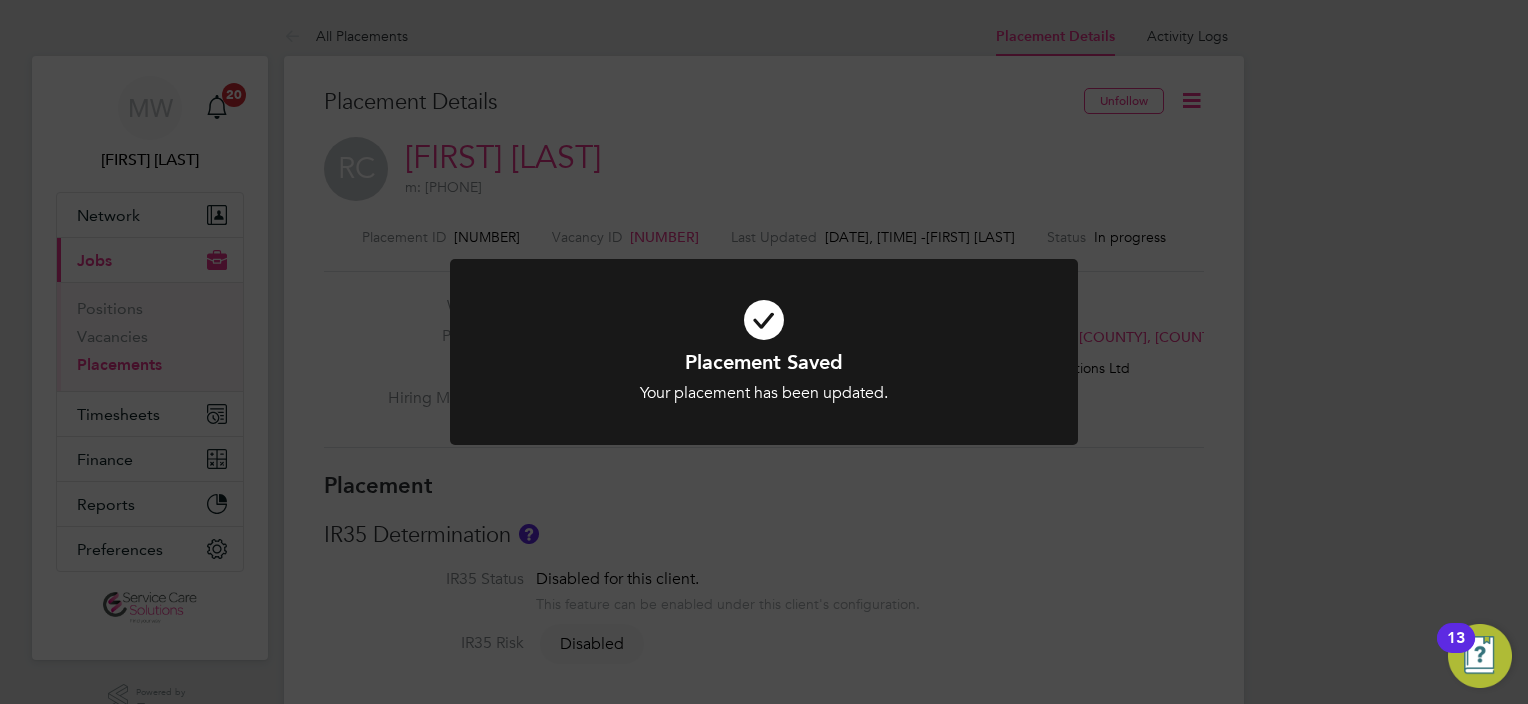 click on "Placement Saved Your placement has been updated. Cancel Okay" 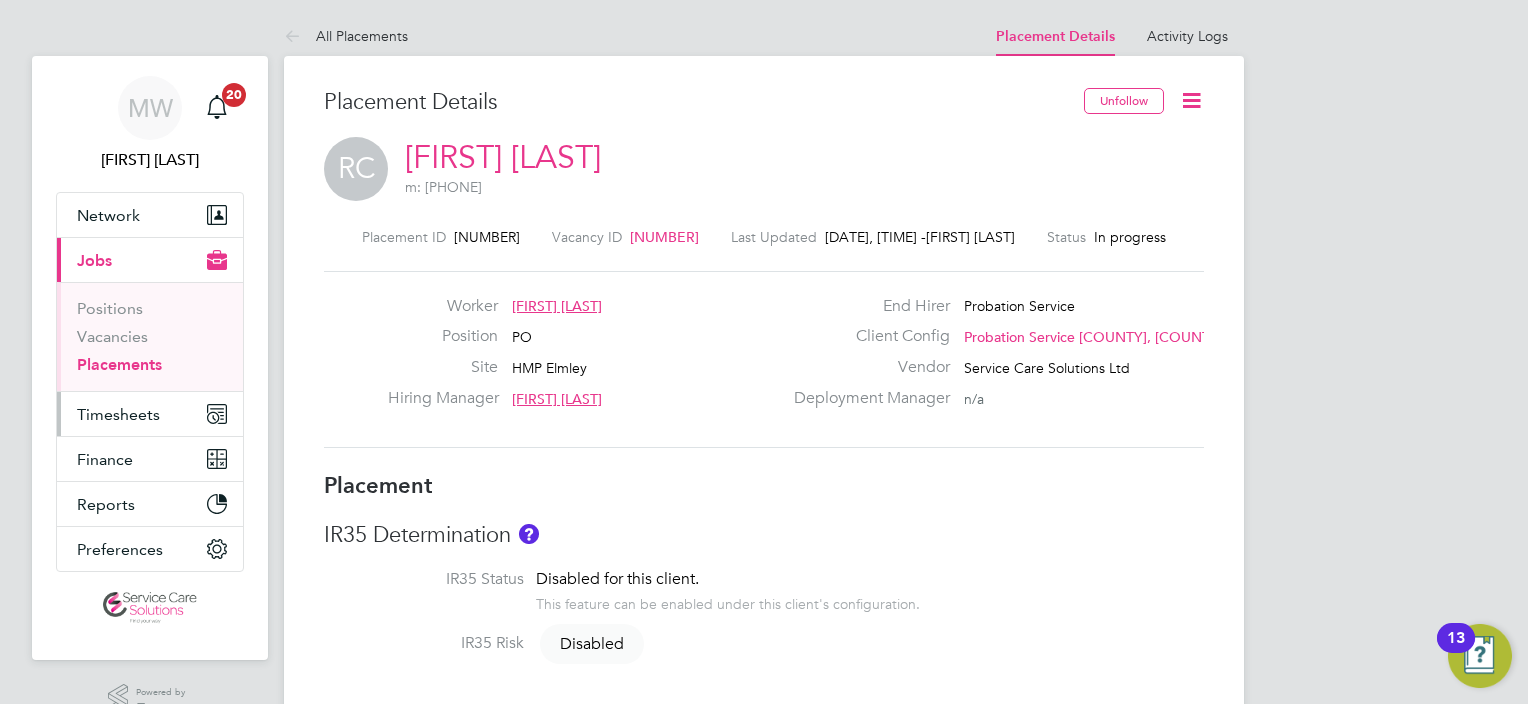 click on "Timesheets" at bounding box center (150, 414) 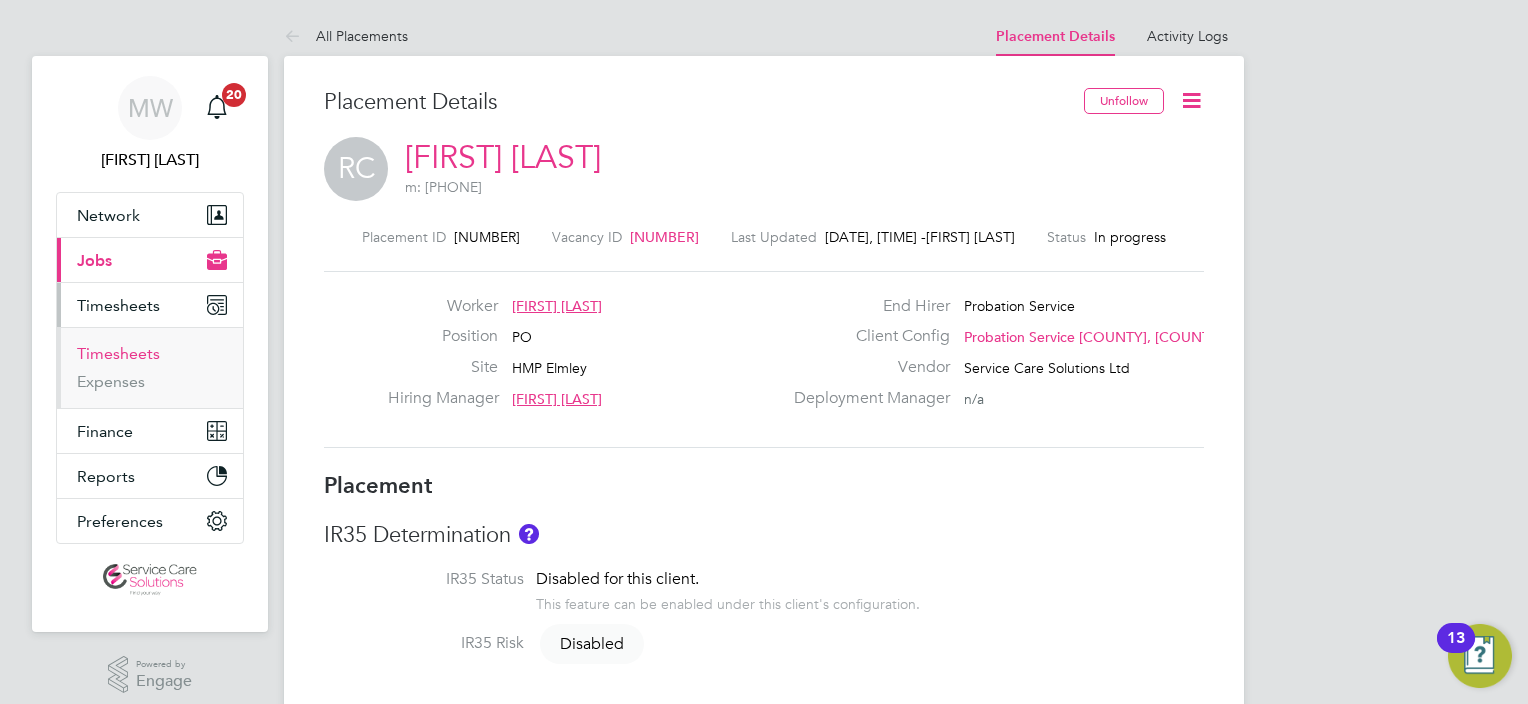 click on "Timesheets" at bounding box center (118, 353) 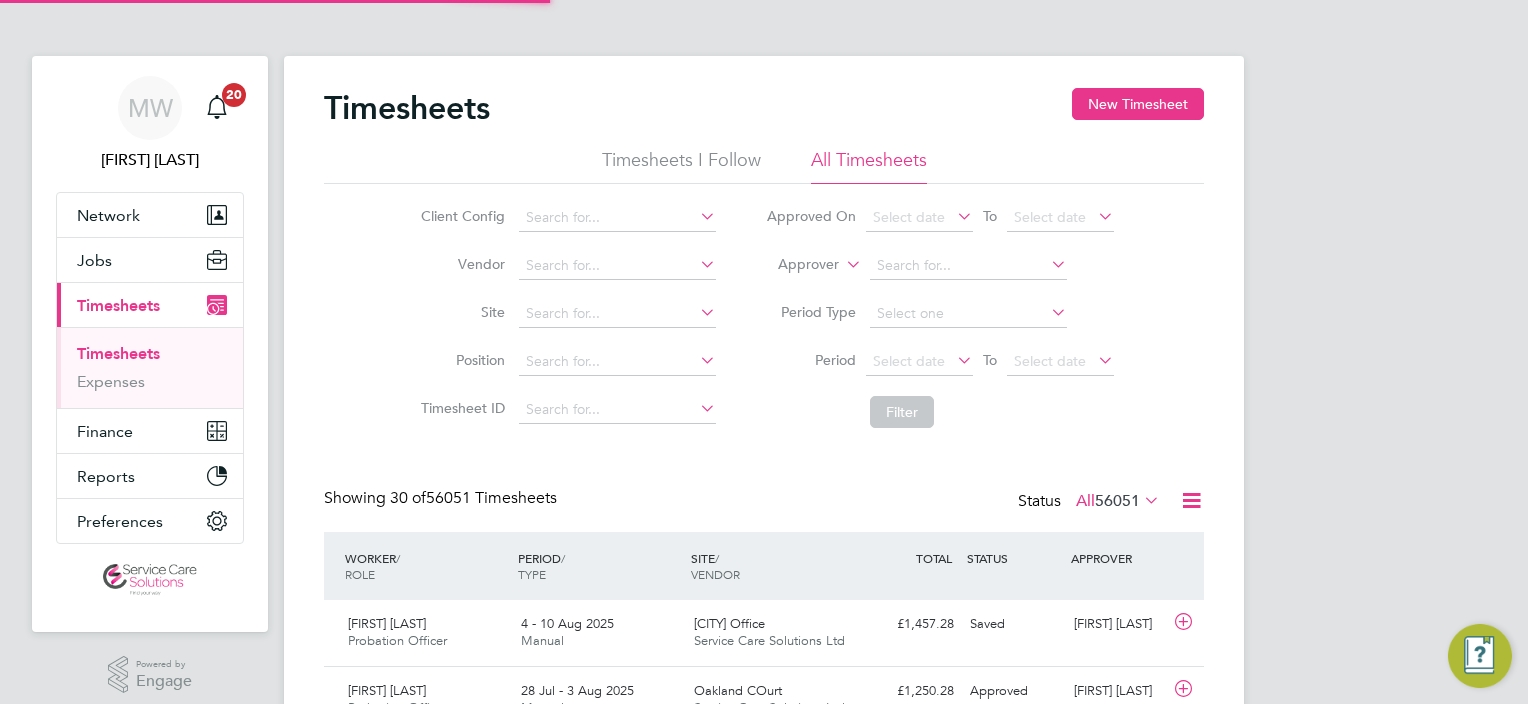 scroll, scrollTop: 9, scrollLeft: 10, axis: both 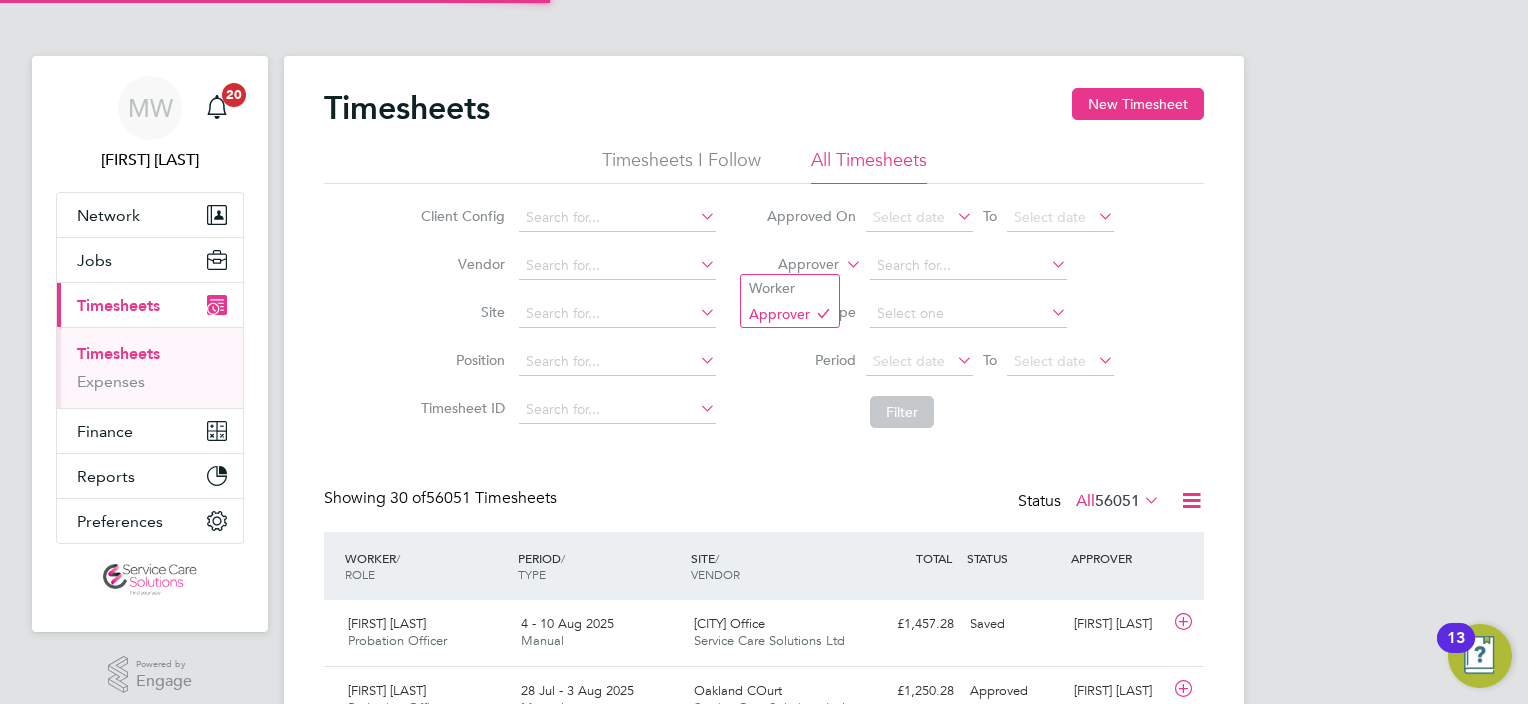 click on "Approver" 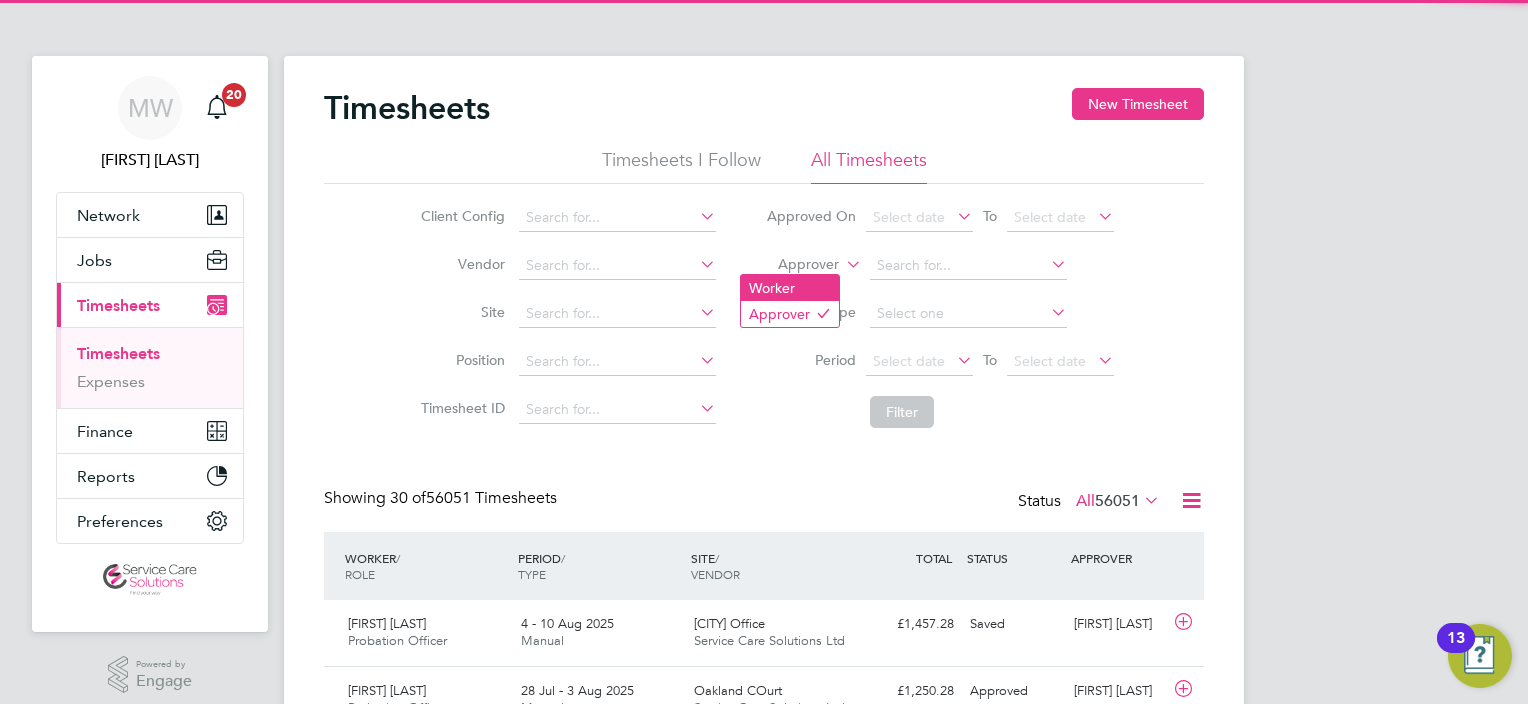 click on "Worker" 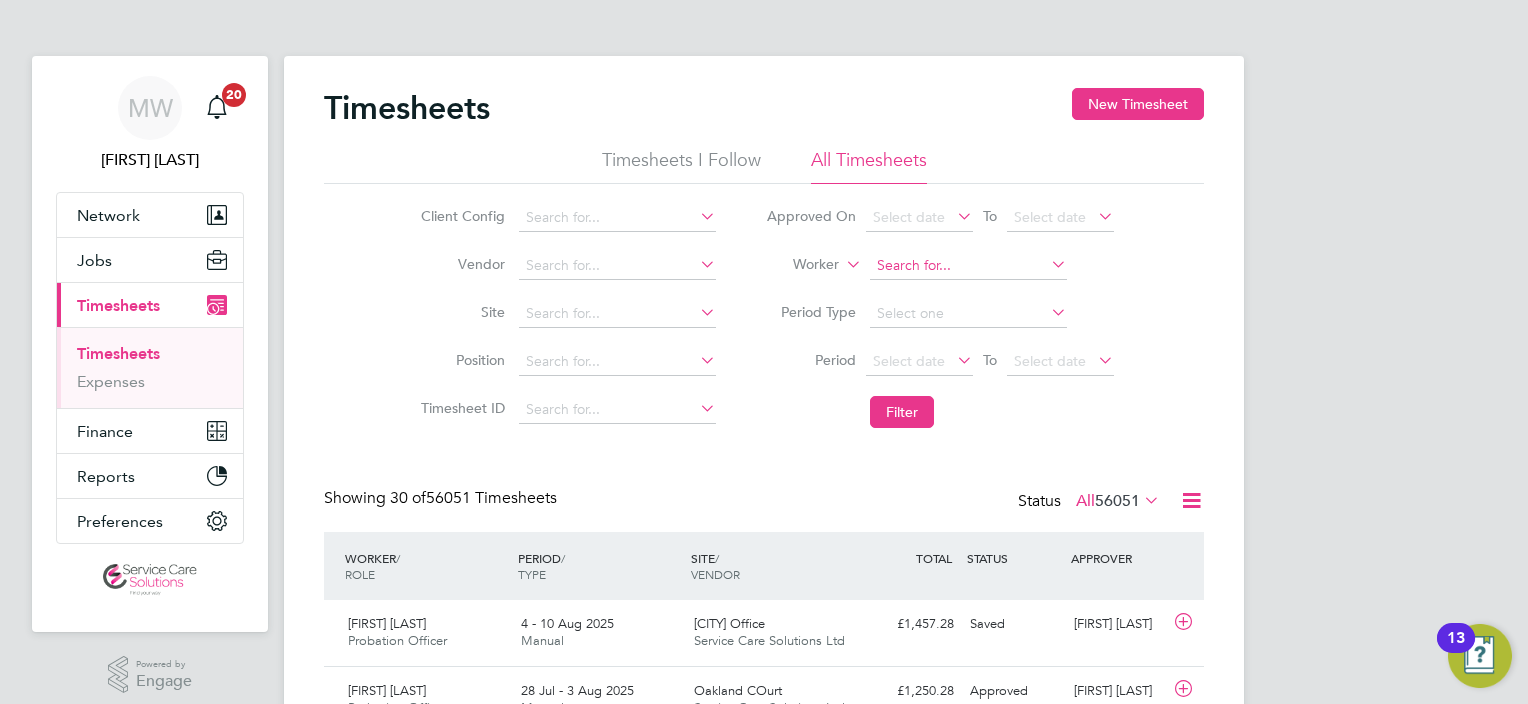 click 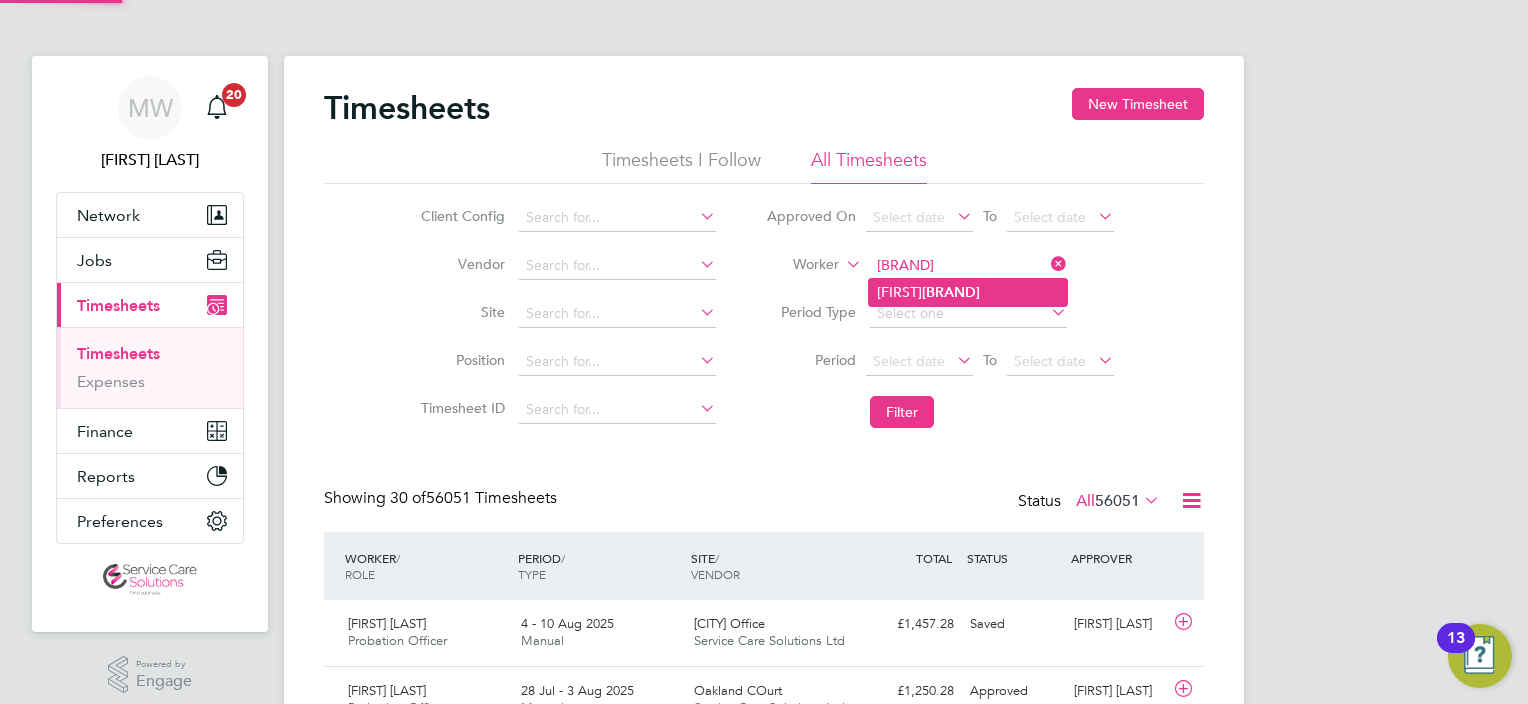 click on "Bovill" 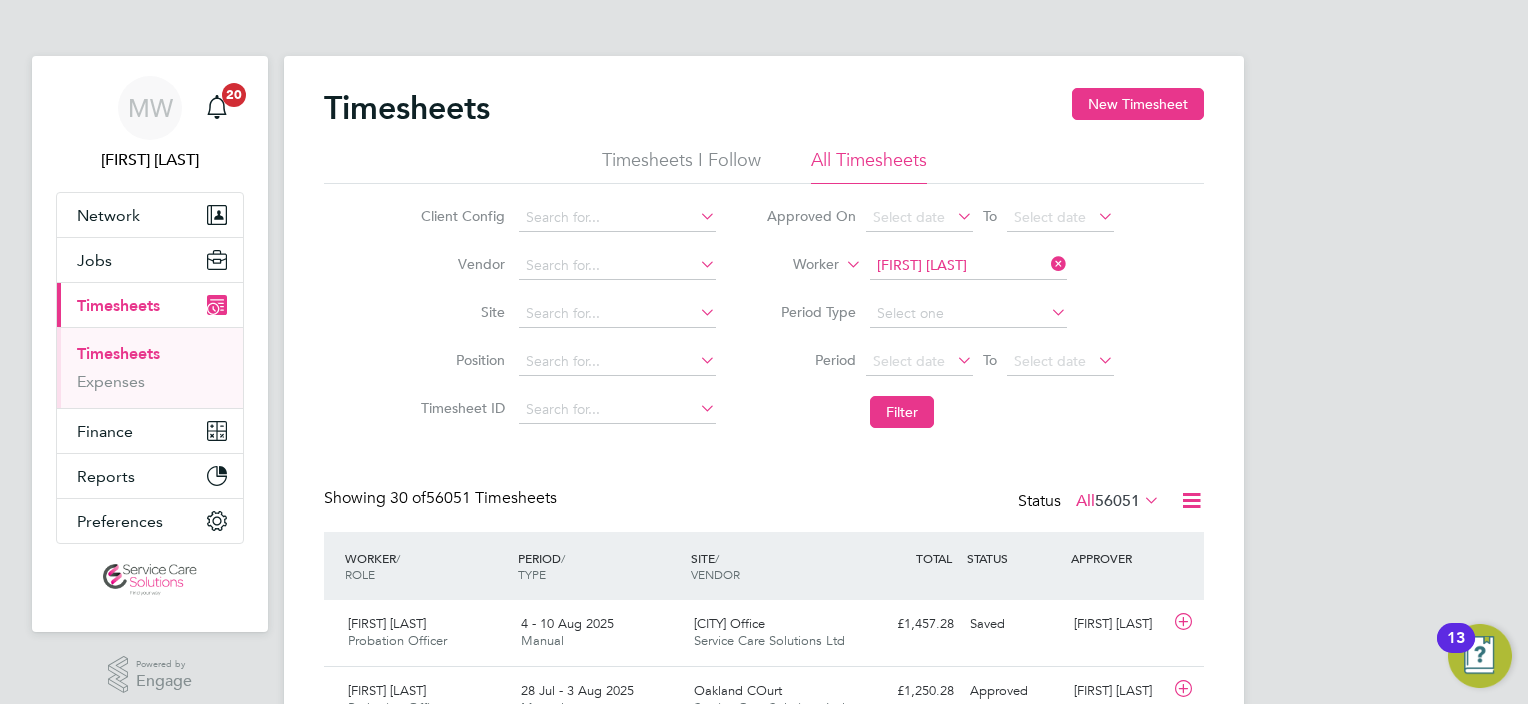 click on "Filter" 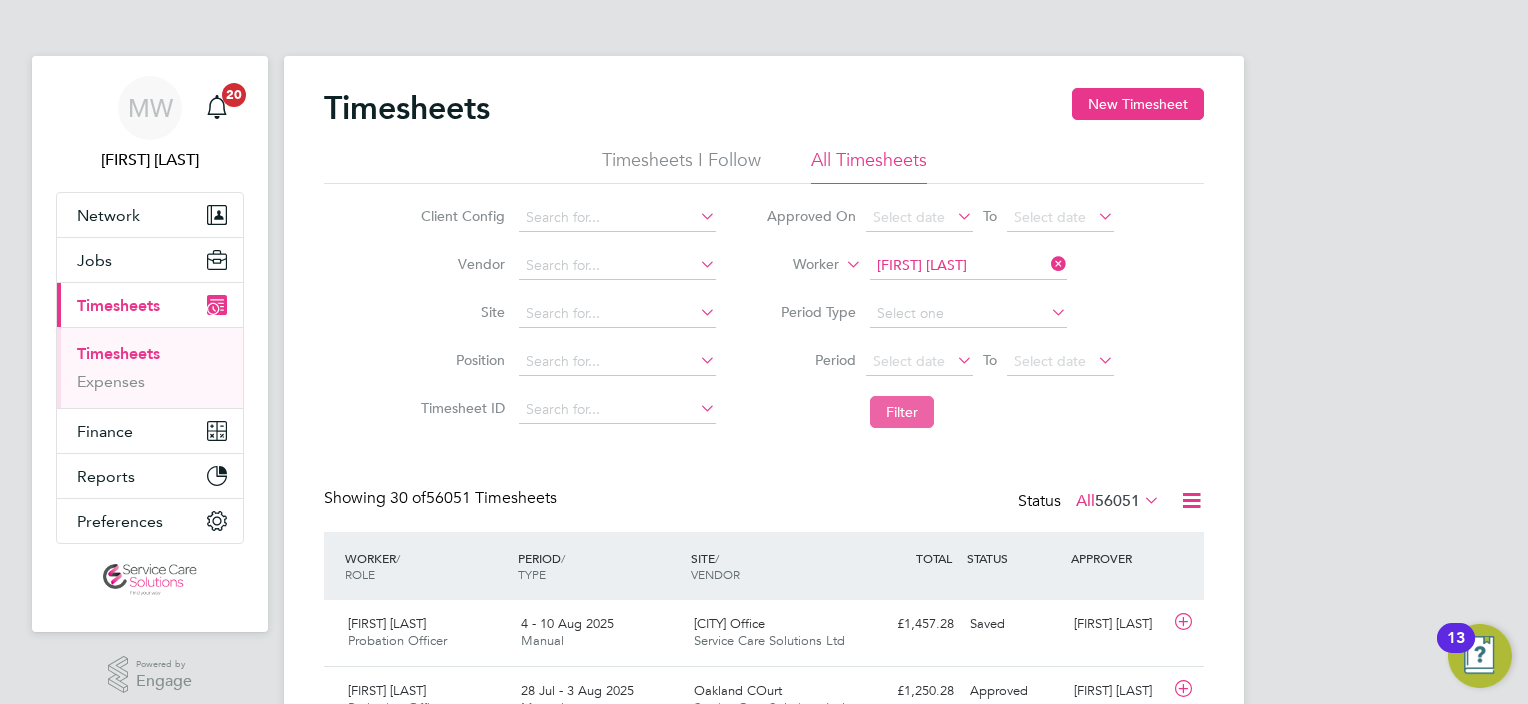 click on "Filter" 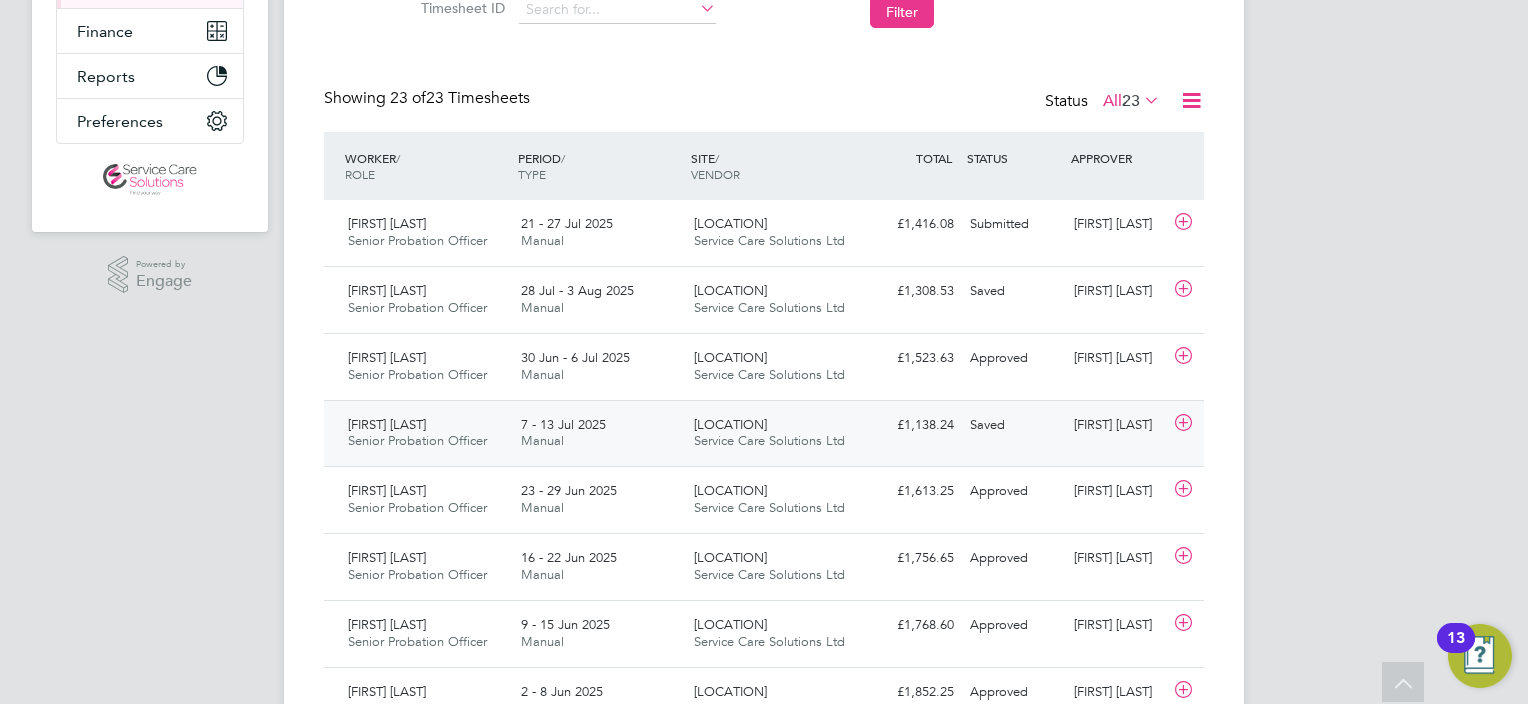 click on "7 - 13 Jul 2025 Manual" 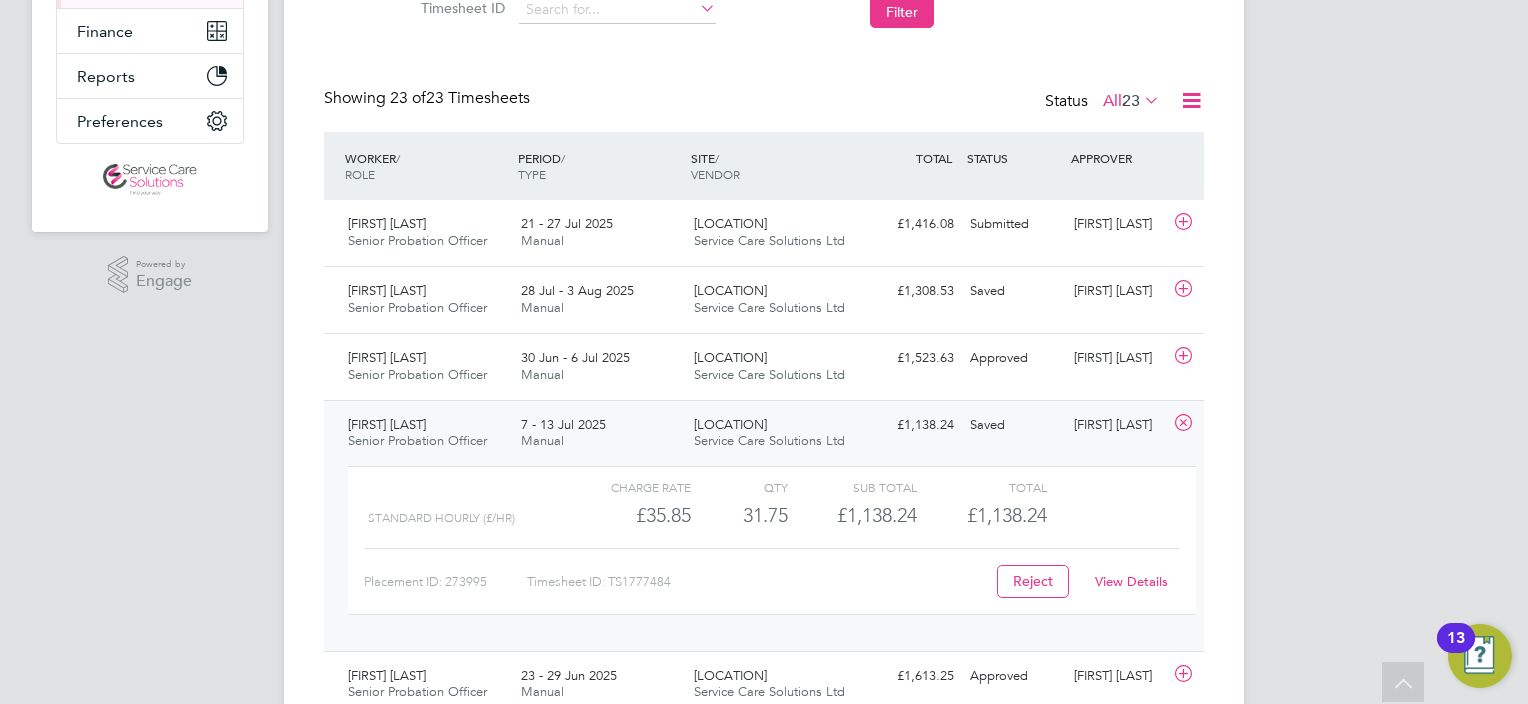 click on "7 - 13 Jul 2025 Manual" 